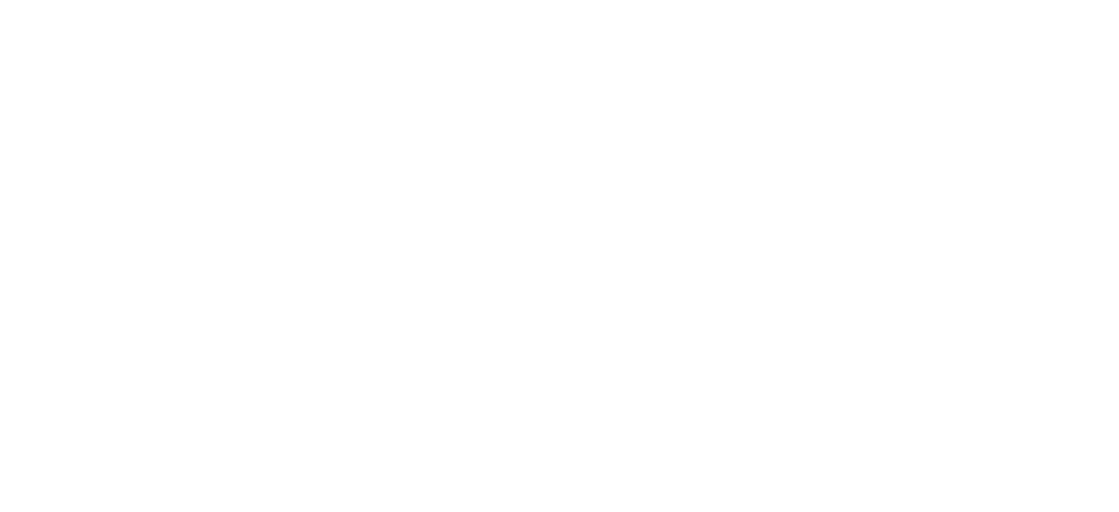 scroll, scrollTop: 0, scrollLeft: 0, axis: both 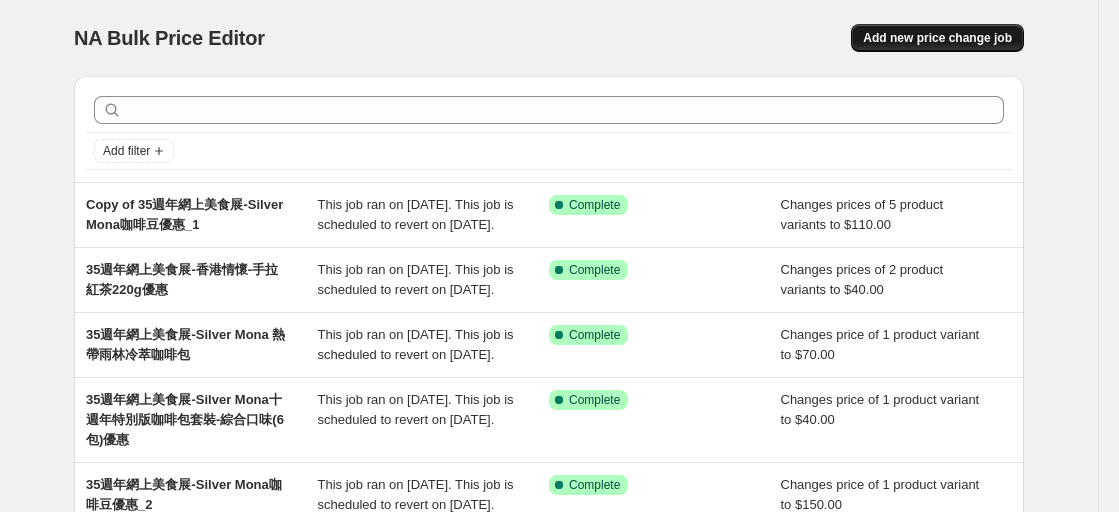 click on "Add new price change job" at bounding box center (937, 38) 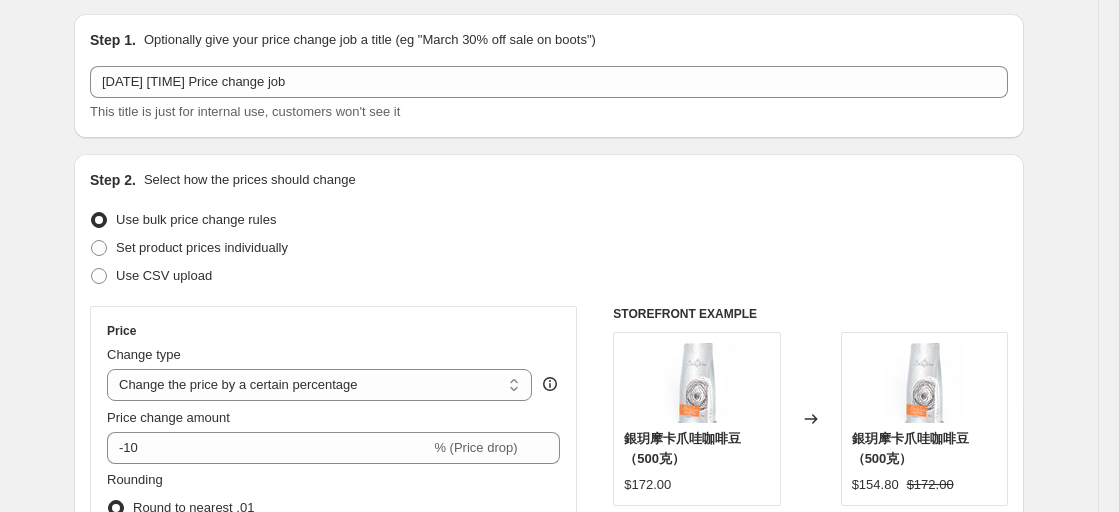 scroll, scrollTop: 100, scrollLeft: 0, axis: vertical 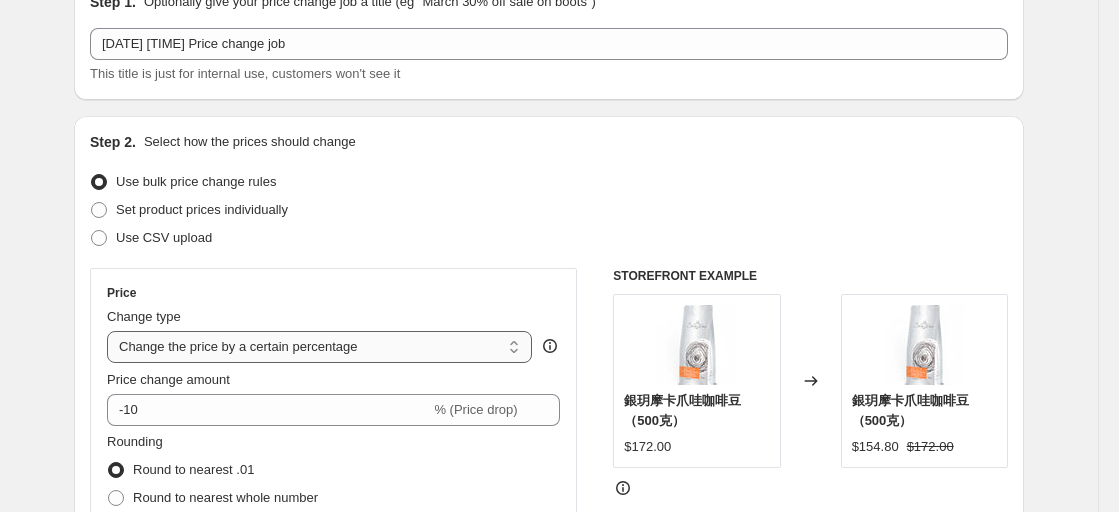 click on "Change the price to a certain amount Change the price by a certain amount Change the price by a certain percentage Change the price to the current compare at price (price before sale) Change the price by a certain amount relative to the compare at price Change the price by a certain percentage relative to the compare at price Don't change the price Change the price by a certain percentage relative to the cost per item Change price to certain cost margin" at bounding box center [319, 347] 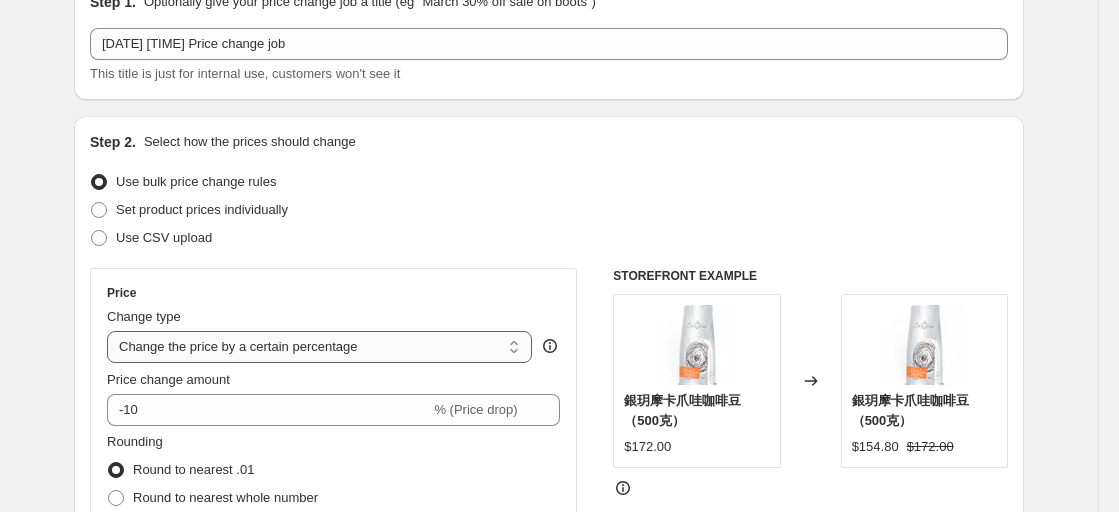 click on "Change the price to a certain amount Change the price by a certain amount Change the price by a certain percentage Change the price to the current compare at price (price before sale) Change the price by a certain amount relative to the compare at price Change the price by a certain percentage relative to the compare at price Don't change the price Change the price by a certain percentage relative to the cost per item Change price to certain cost margin" at bounding box center [319, 347] 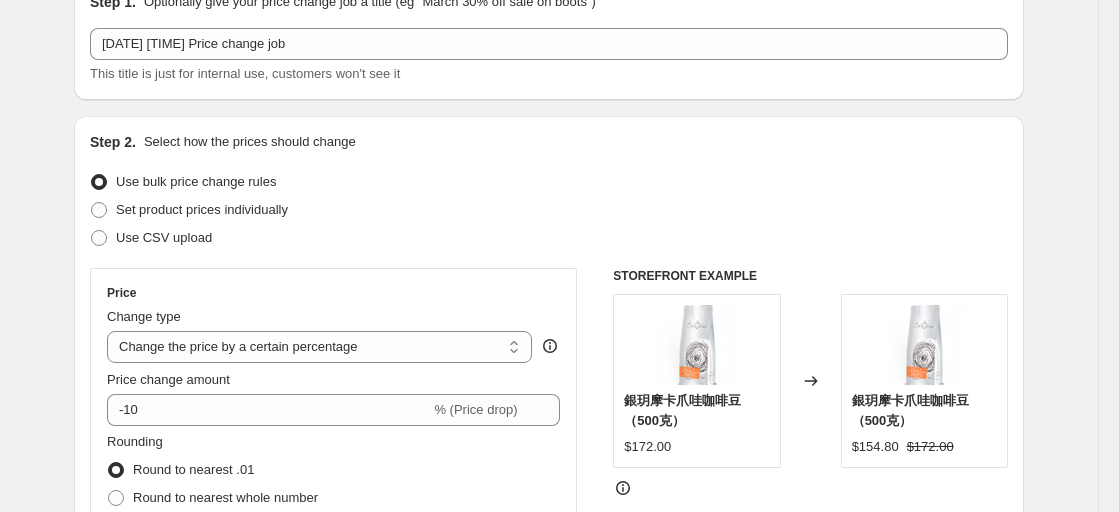type on "-10.00" 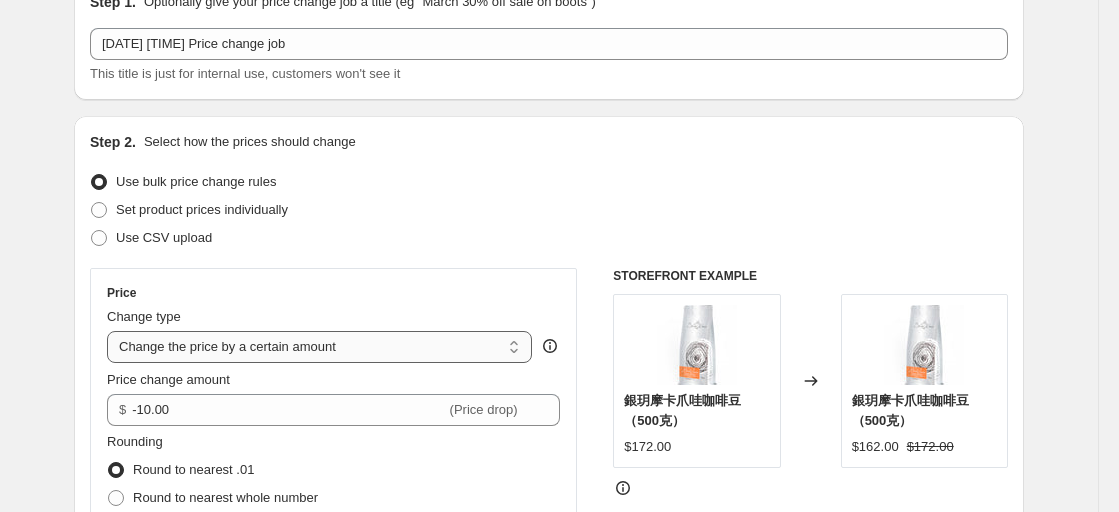 click on "Change the price to a certain amount Change the price by a certain amount Change the price by a certain percentage Change the price to the current compare at price (price before sale) Change the price by a certain amount relative to the compare at price Change the price by a certain percentage relative to the compare at price Don't change the price Change the price by a certain percentage relative to the cost per item Change price to certain cost margin" at bounding box center [319, 347] 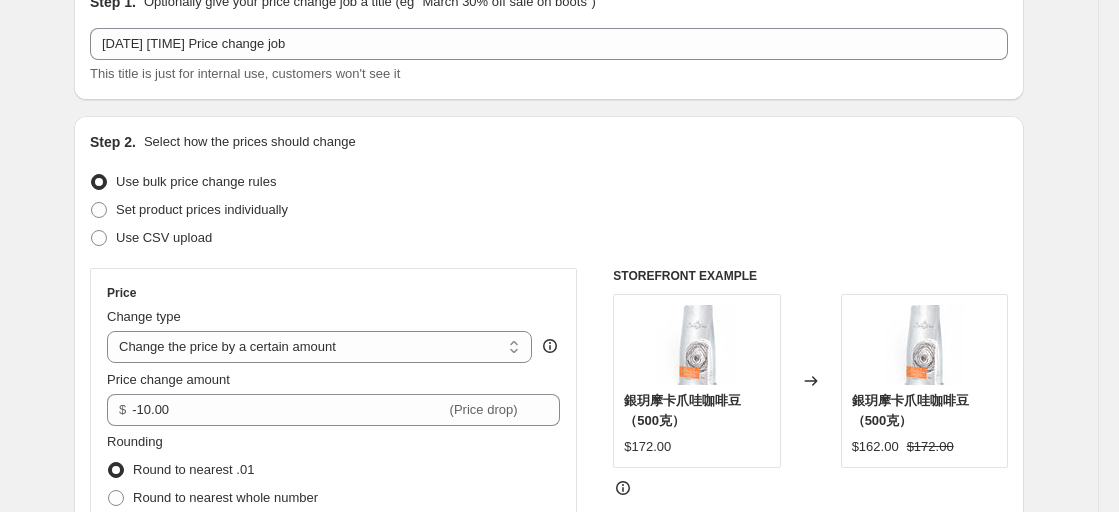 type on "80.00" 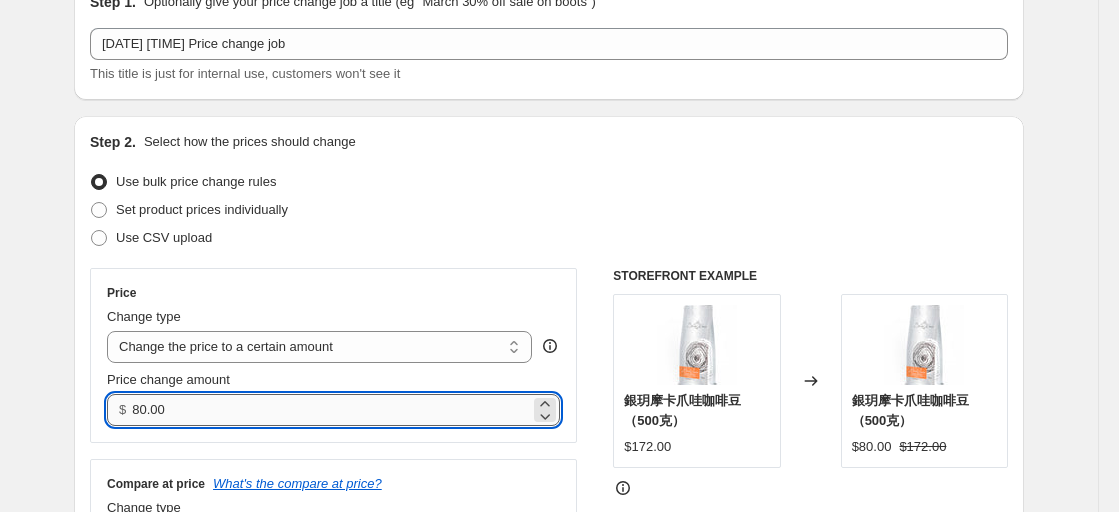 click on "80.00" at bounding box center [330, 410] 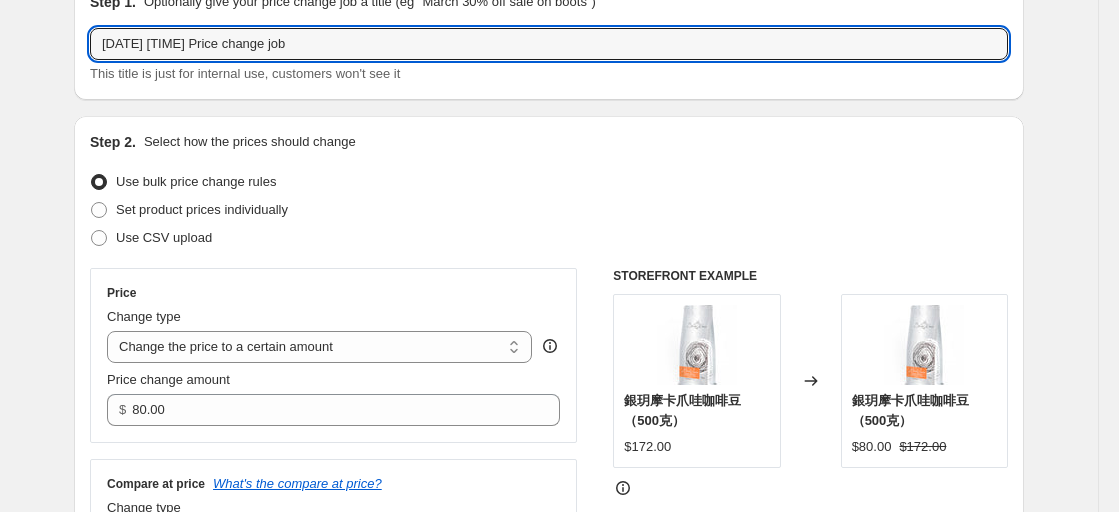 scroll, scrollTop: 0, scrollLeft: 0, axis: both 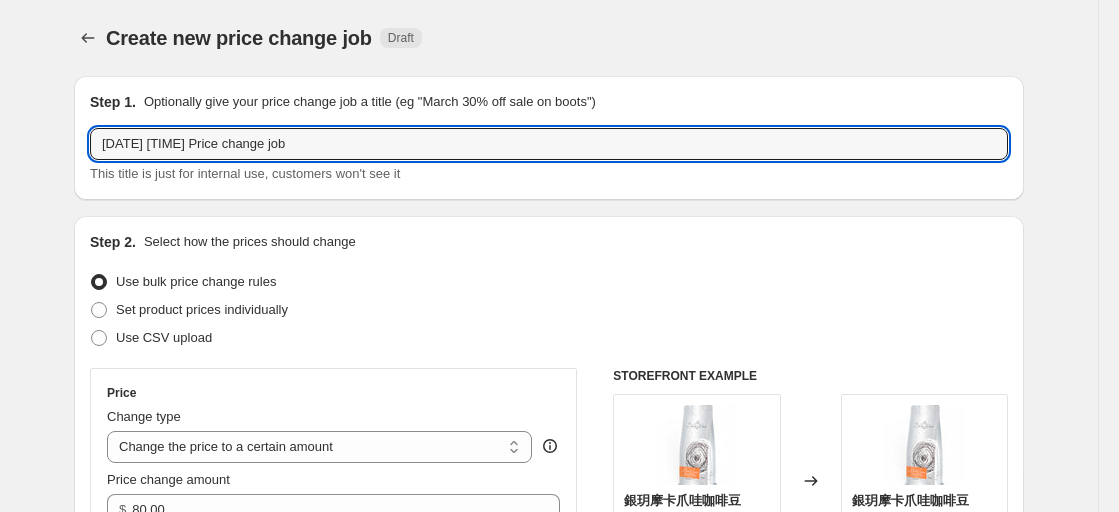 drag, startPoint x: 400, startPoint y: 45, endPoint x: -240, endPoint y: -80, distance: 652.0928 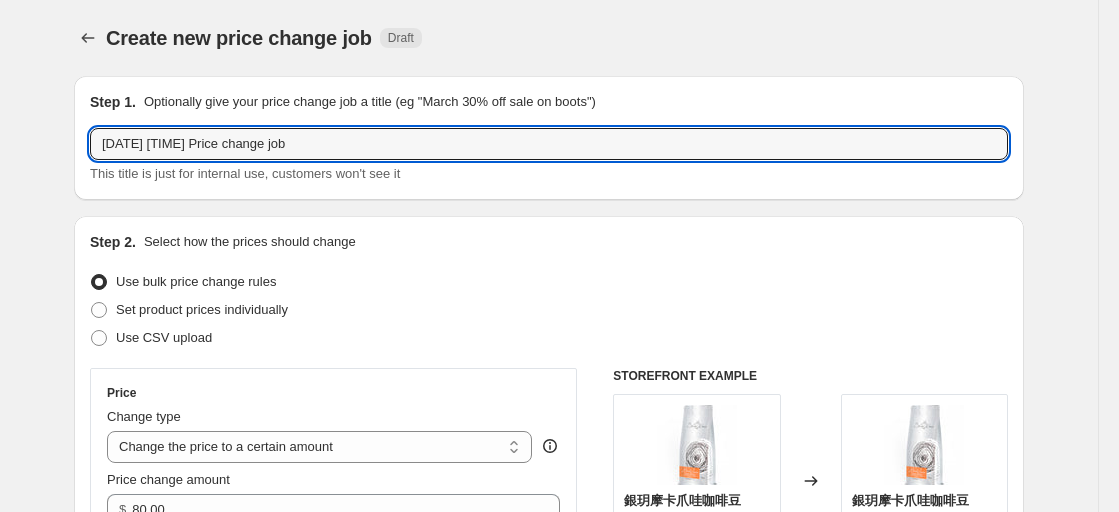 type on "S" 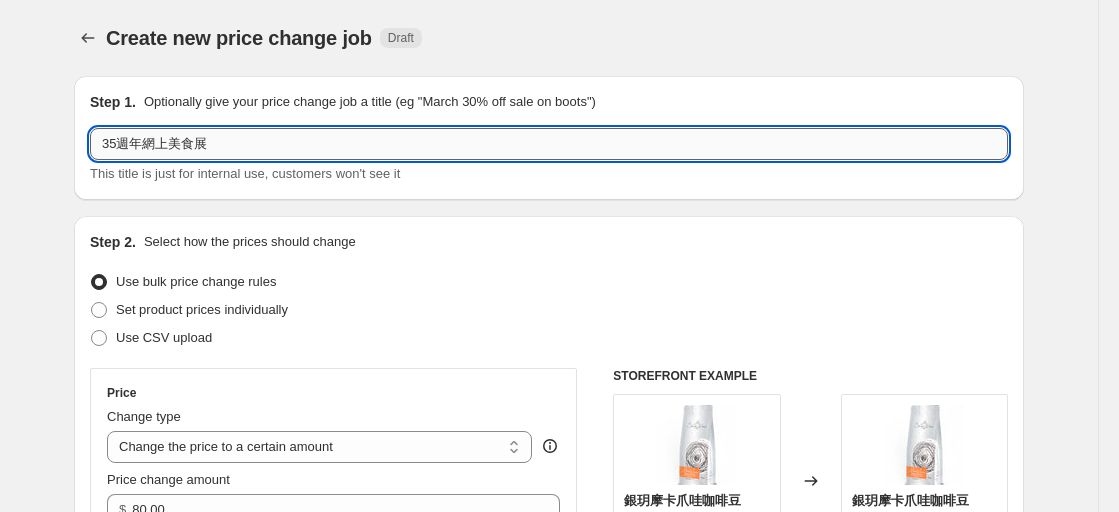 click on "35週年網上美食展" at bounding box center [549, 144] 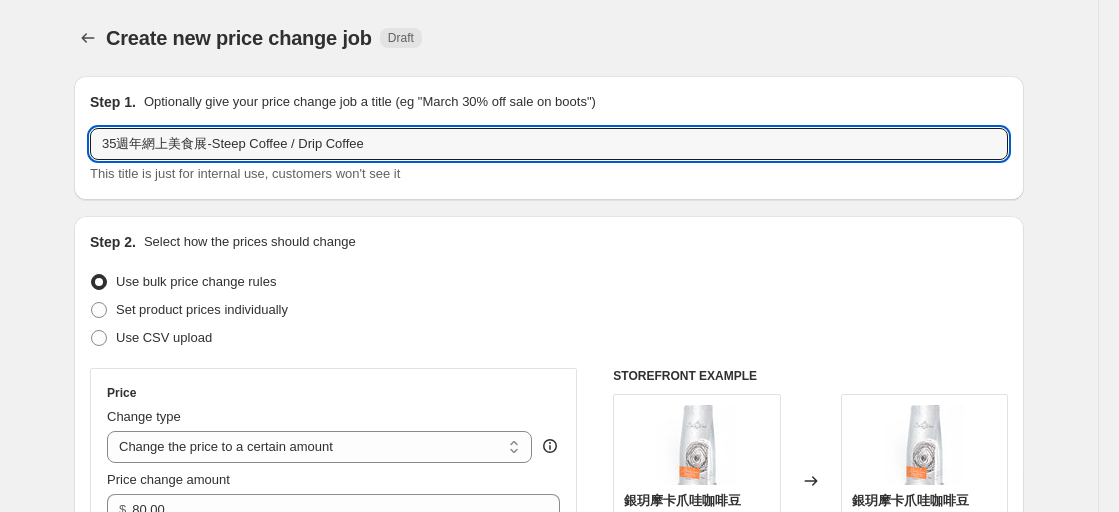 type on "35週年網上美食展-Steep Coffee / Drip Coffee" 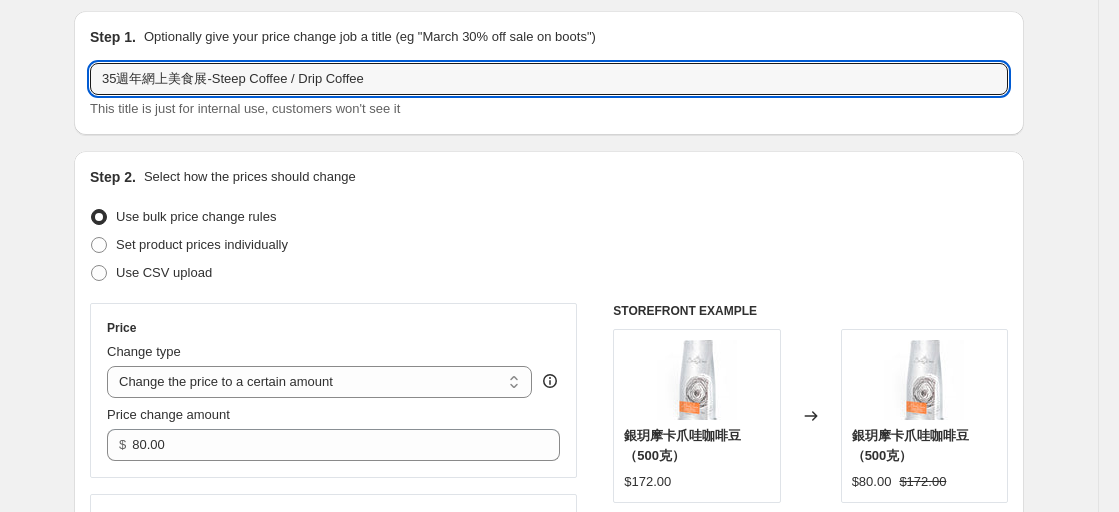 scroll, scrollTop: 100, scrollLeft: 0, axis: vertical 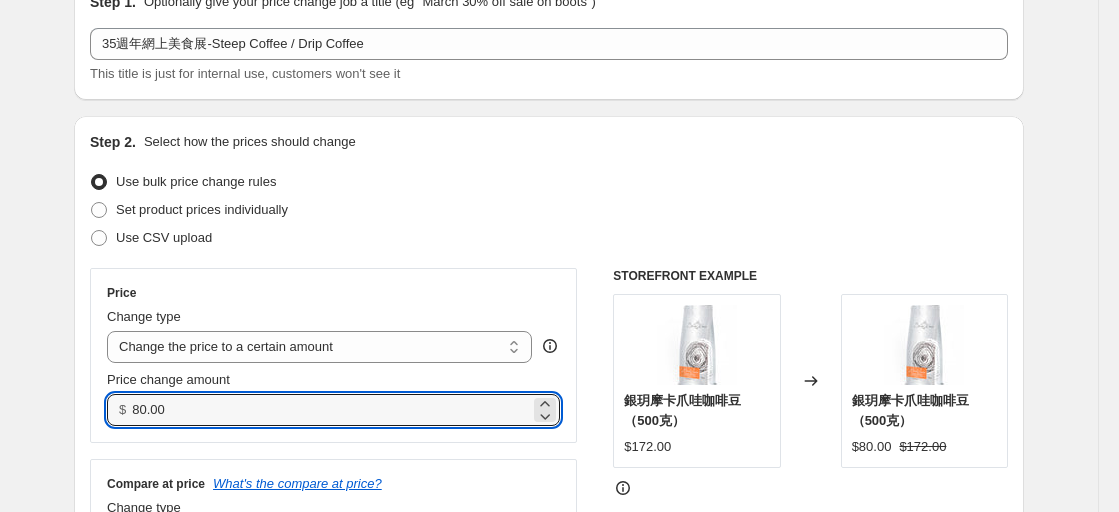 drag, startPoint x: 275, startPoint y: 419, endPoint x: -28, endPoint y: 390, distance: 304.3846 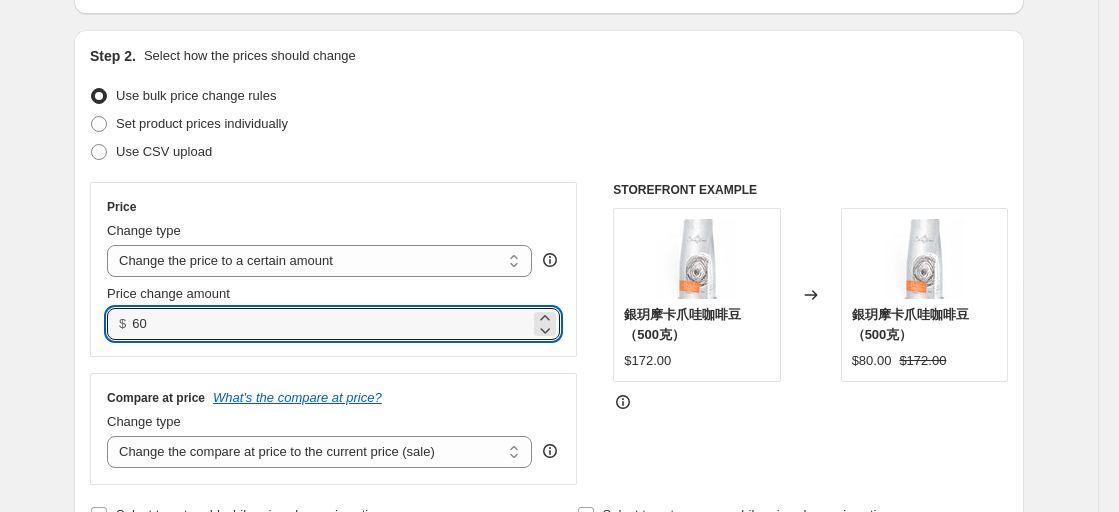 scroll, scrollTop: 400, scrollLeft: 0, axis: vertical 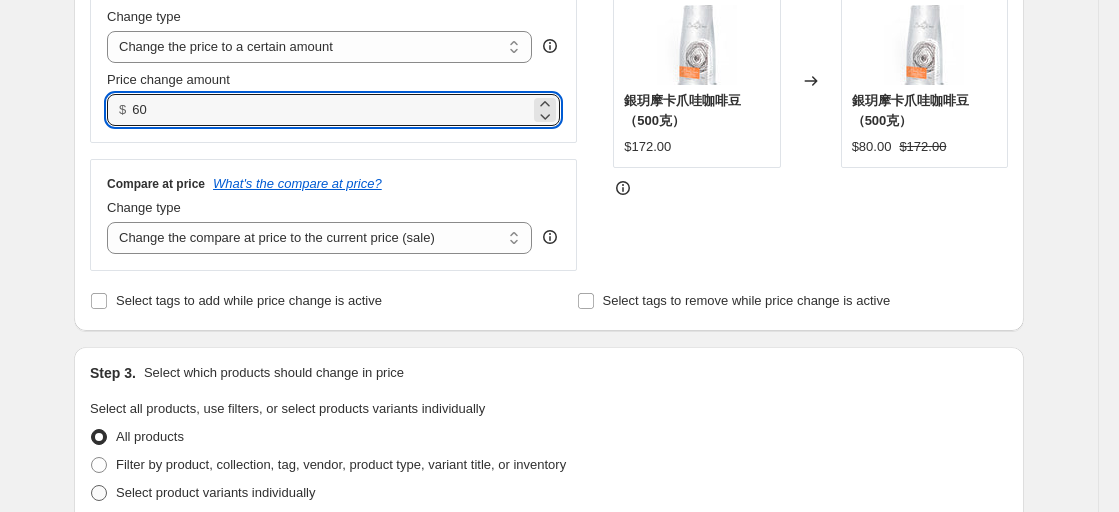 type on "60.00" 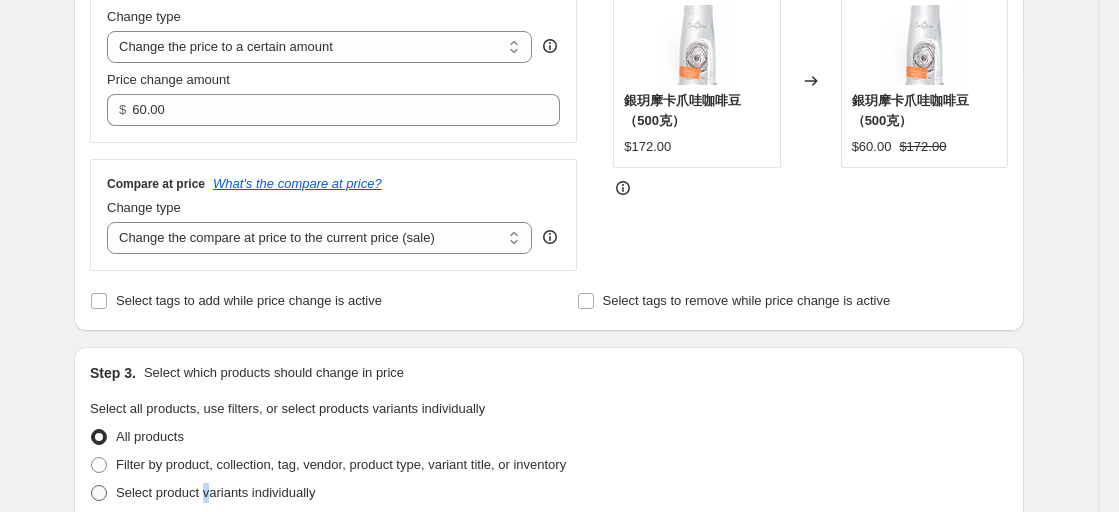 click on "Select product variants individually" at bounding box center (215, 493) 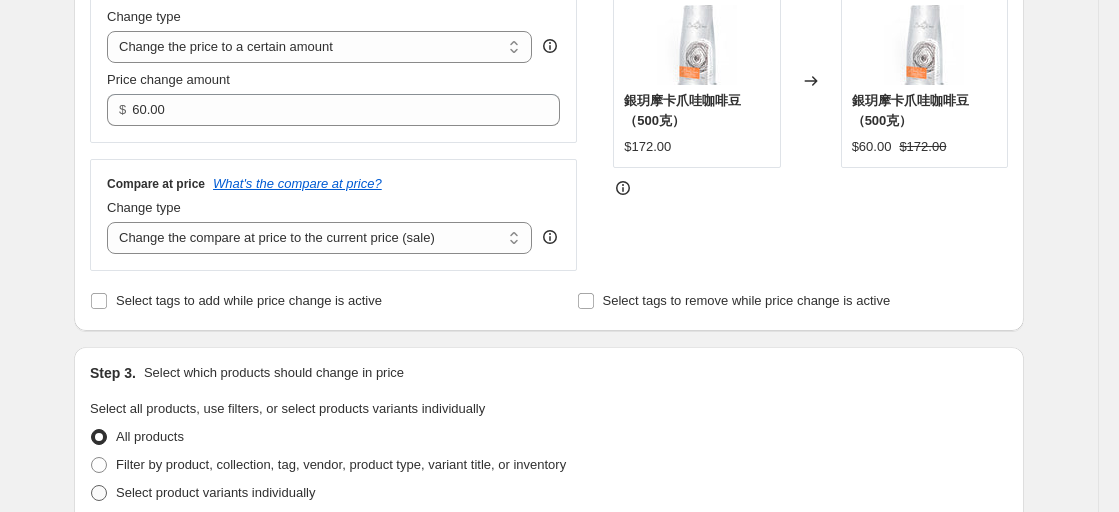 click on "Select product variants individually" at bounding box center (215, 492) 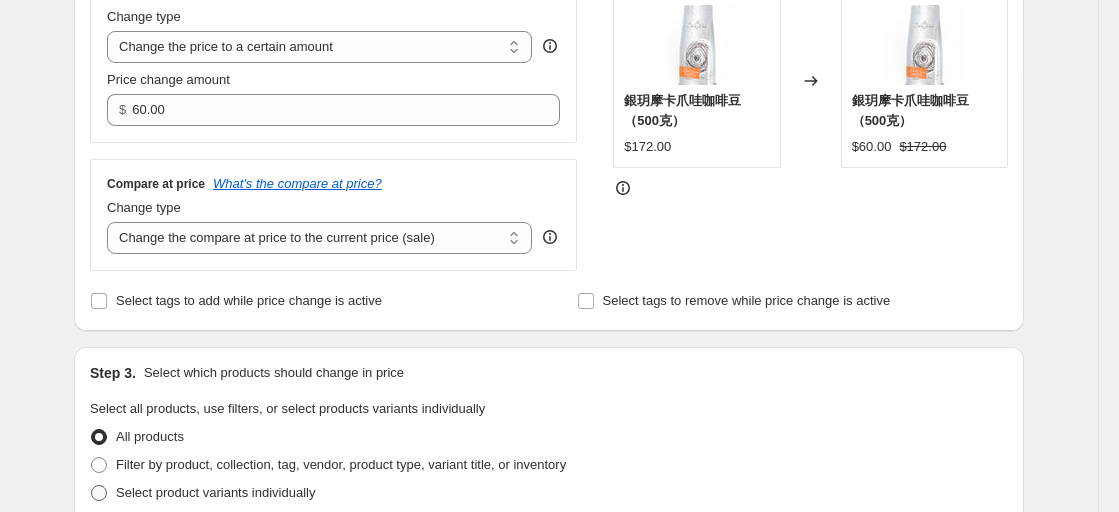 radio on "true" 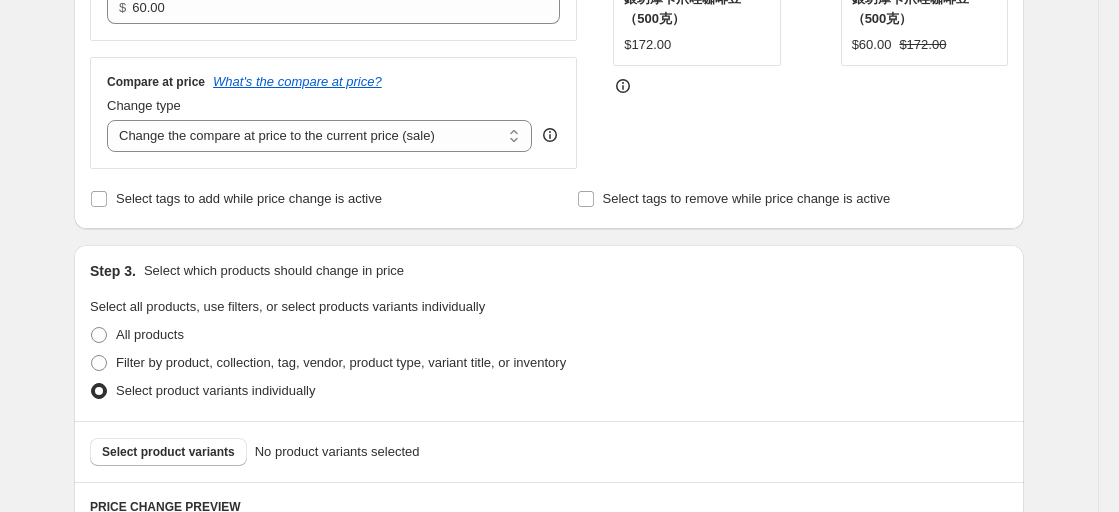 scroll, scrollTop: 800, scrollLeft: 0, axis: vertical 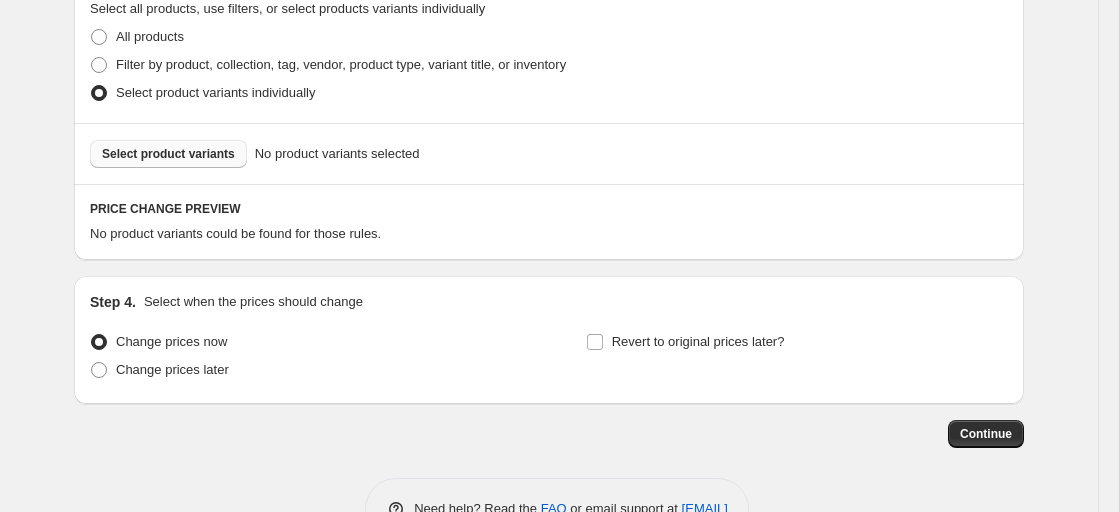 click on "Select product variants" at bounding box center [168, 154] 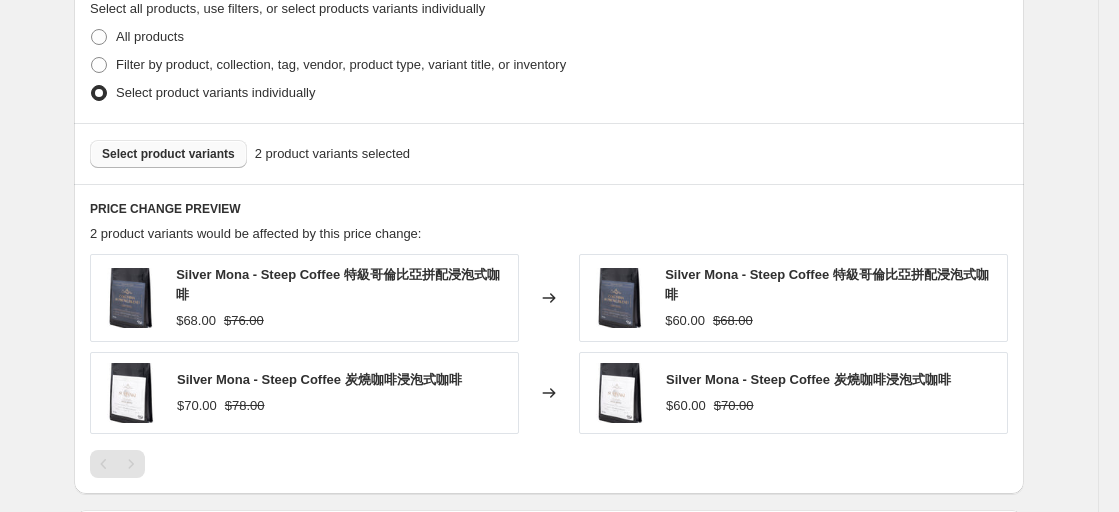 click on "Select product variants" at bounding box center (168, 154) 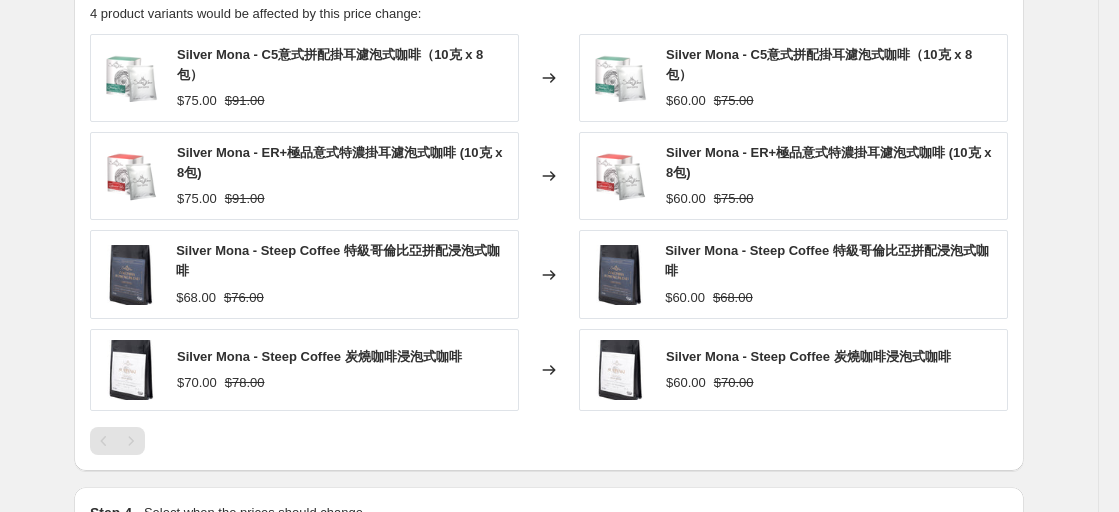scroll, scrollTop: 1290, scrollLeft: 0, axis: vertical 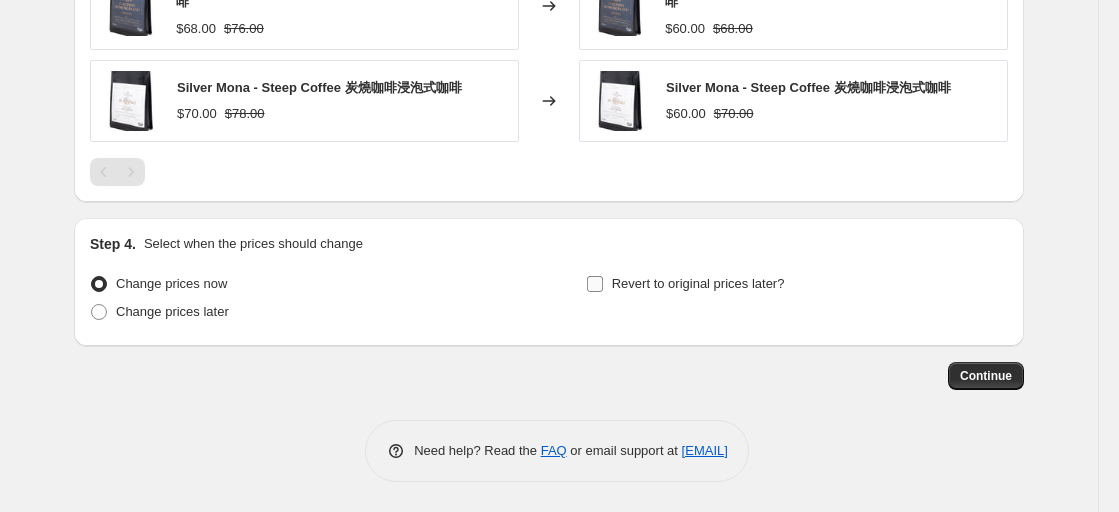 click on "Revert to original prices later?" at bounding box center [698, 283] 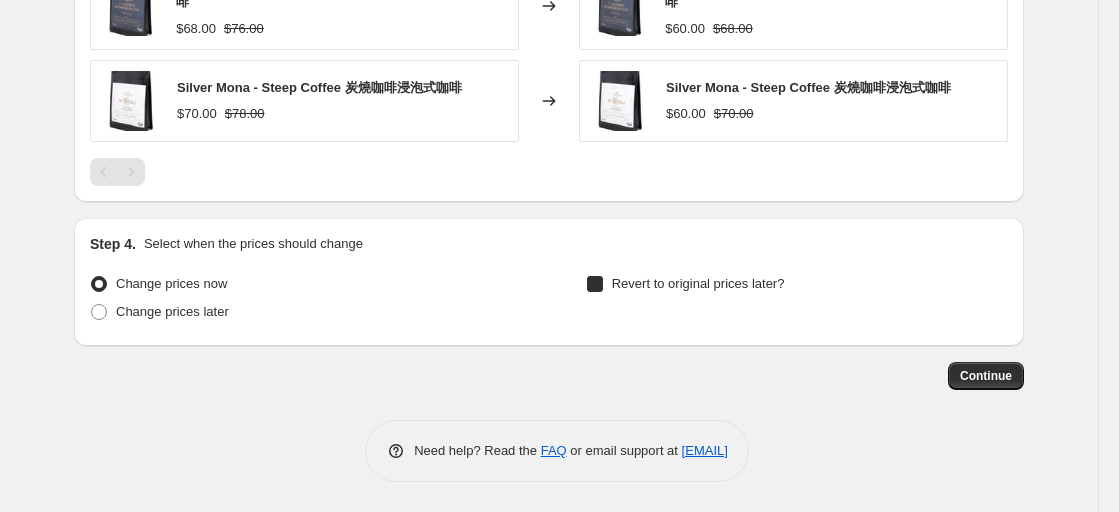 checkbox on "true" 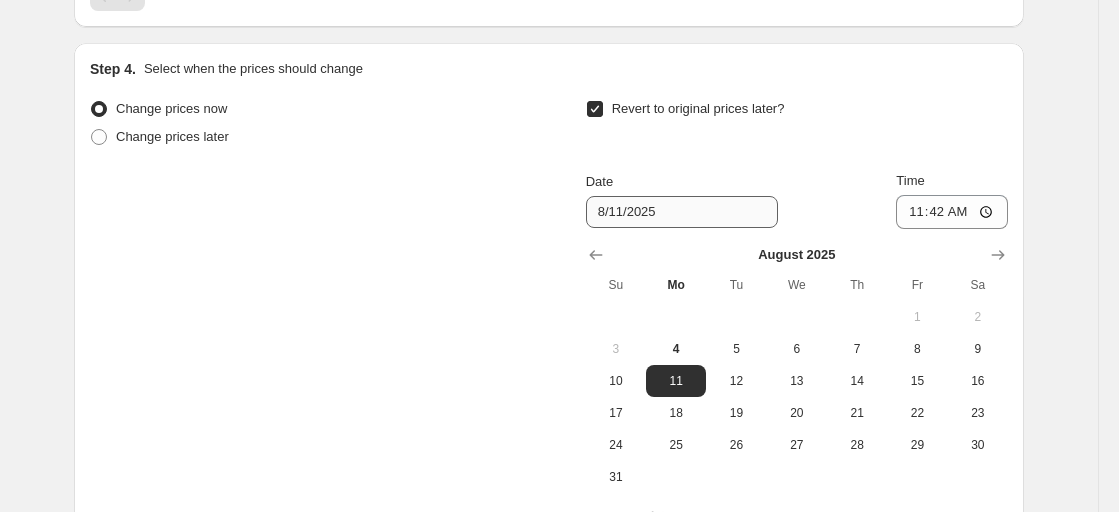 scroll, scrollTop: 1490, scrollLeft: 0, axis: vertical 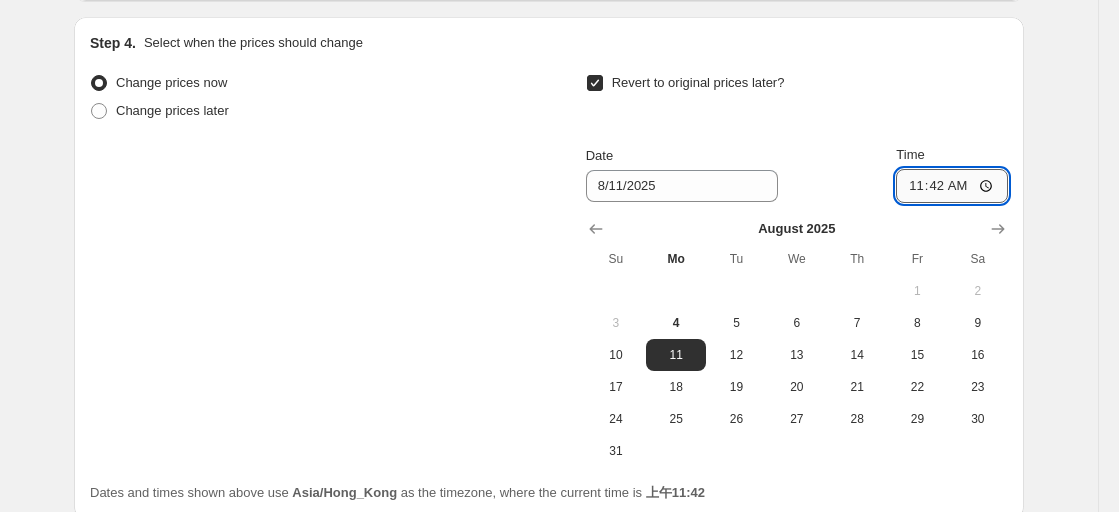click on "11:42" at bounding box center (952, 186) 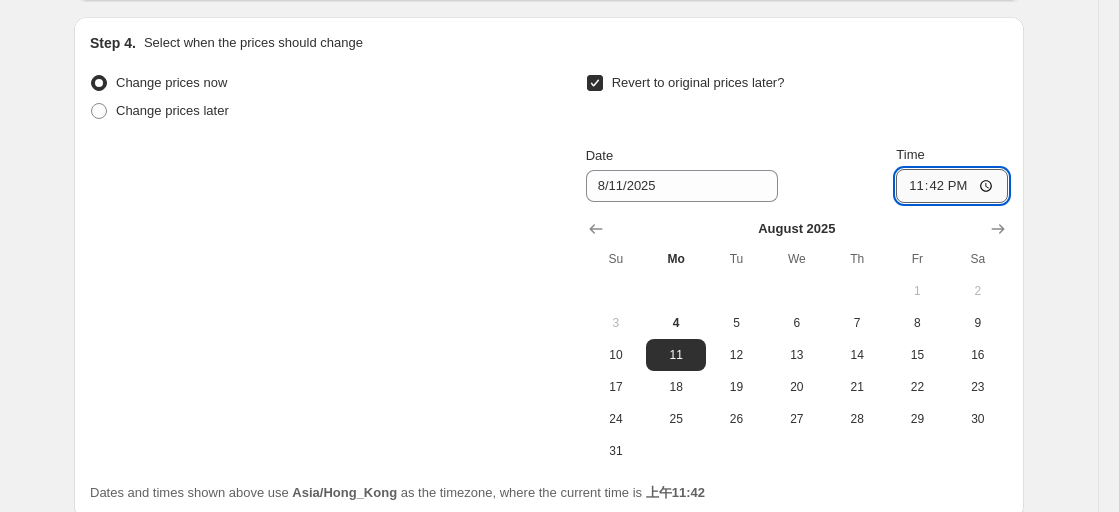 click on "23:42" at bounding box center (952, 186) 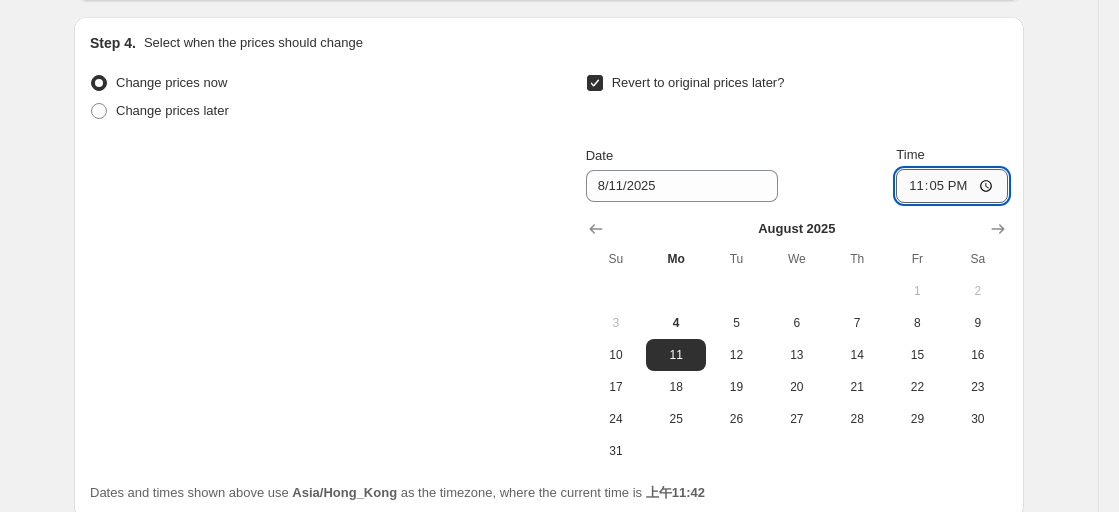 type on "23:59" 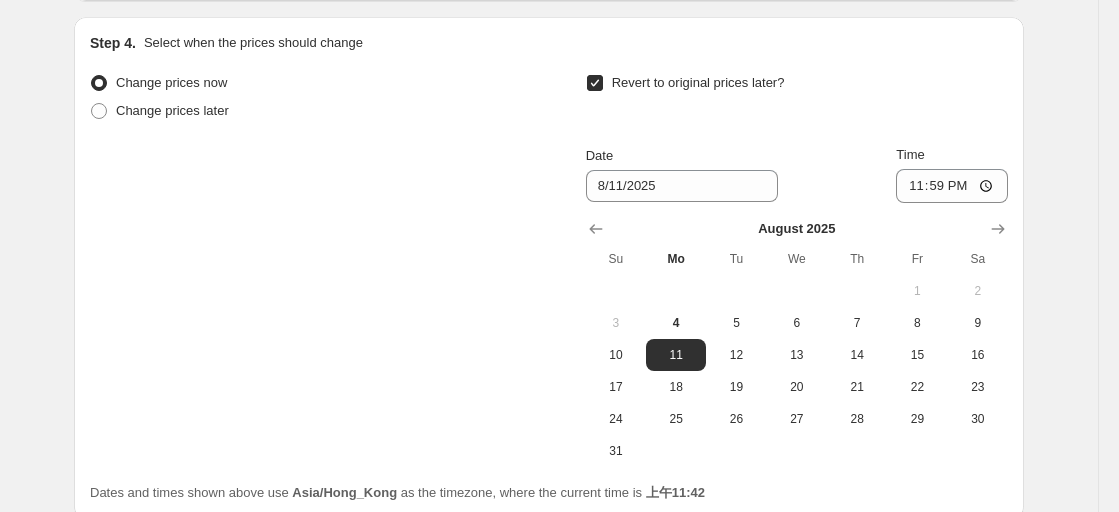 click on "Revert to original prices later?" at bounding box center (797, 99) 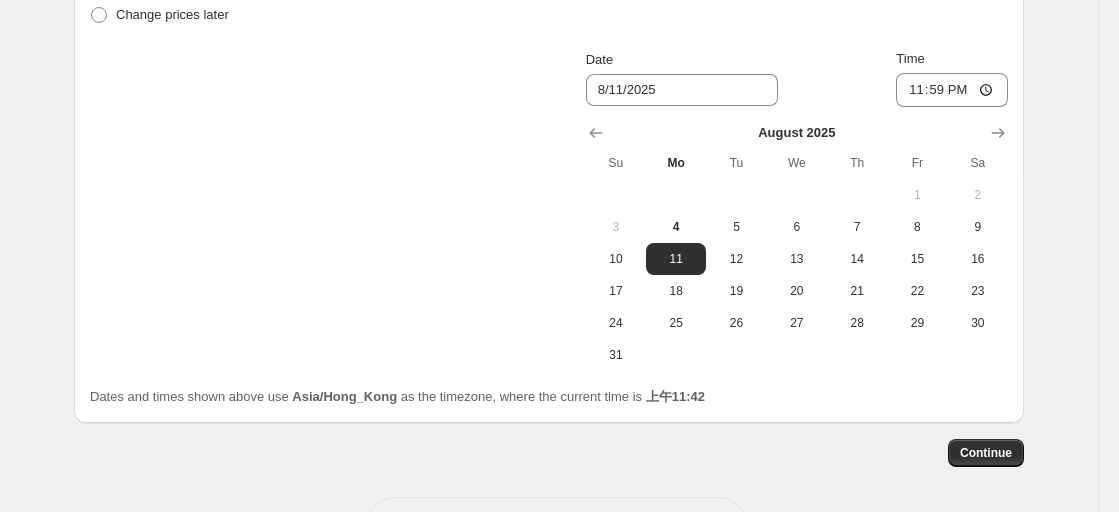 scroll, scrollTop: 1664, scrollLeft: 0, axis: vertical 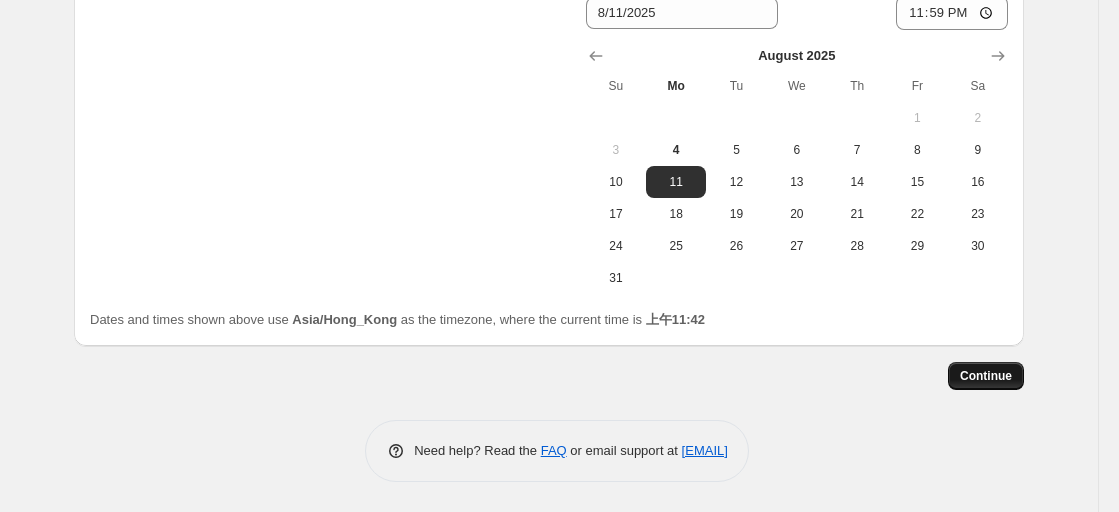 click on "Continue" at bounding box center (986, 376) 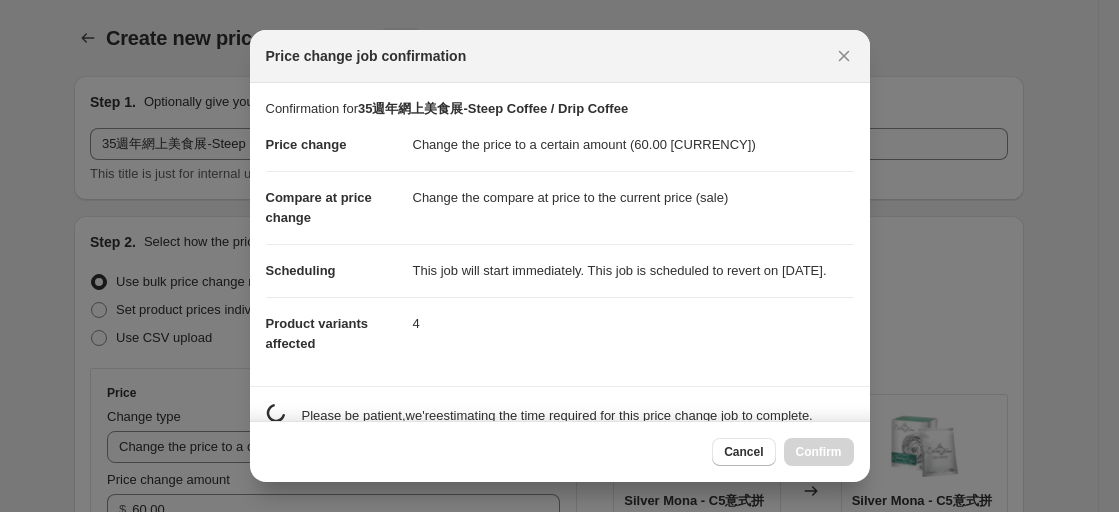 scroll, scrollTop: 1664, scrollLeft: 0, axis: vertical 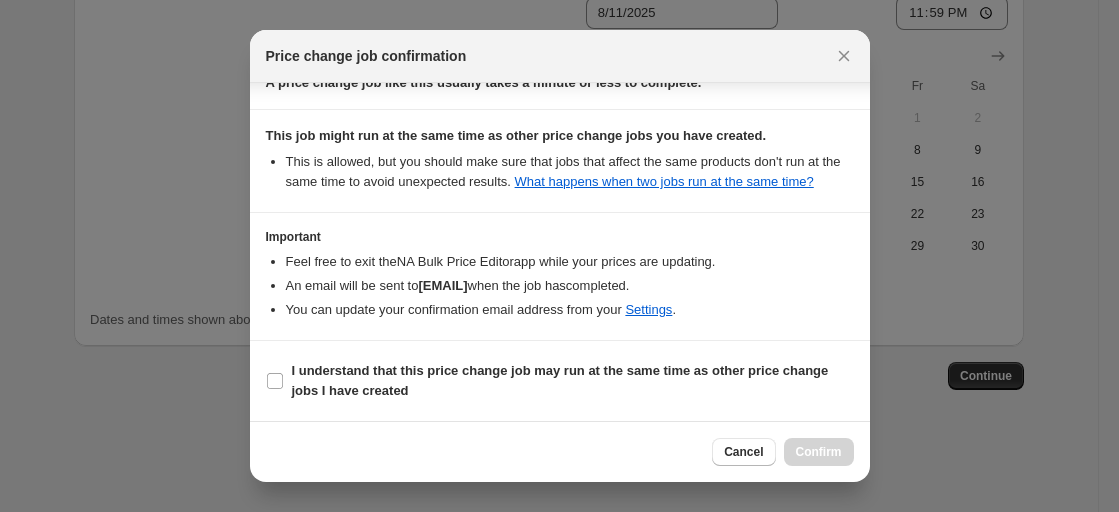 click on "Cancel Confirm" at bounding box center [782, 452] 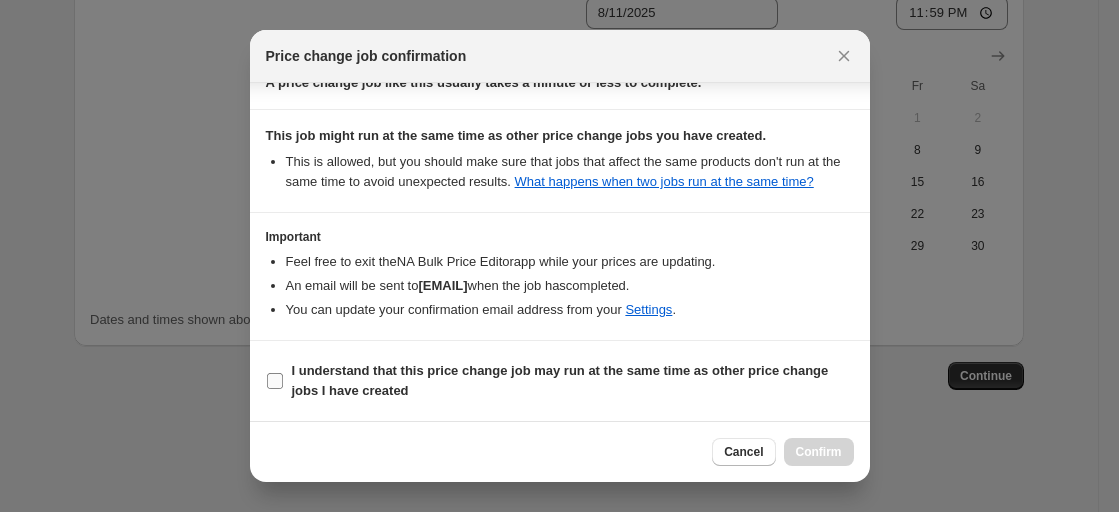 click on "I understand that this price change job may run at the same time as other price change jobs I have created" at bounding box center [560, 381] 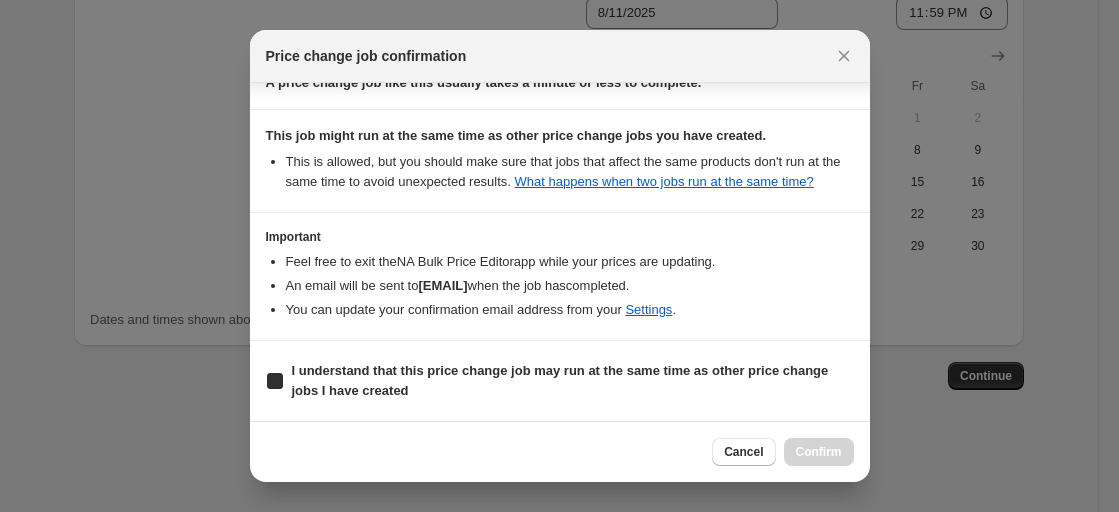checkbox on "true" 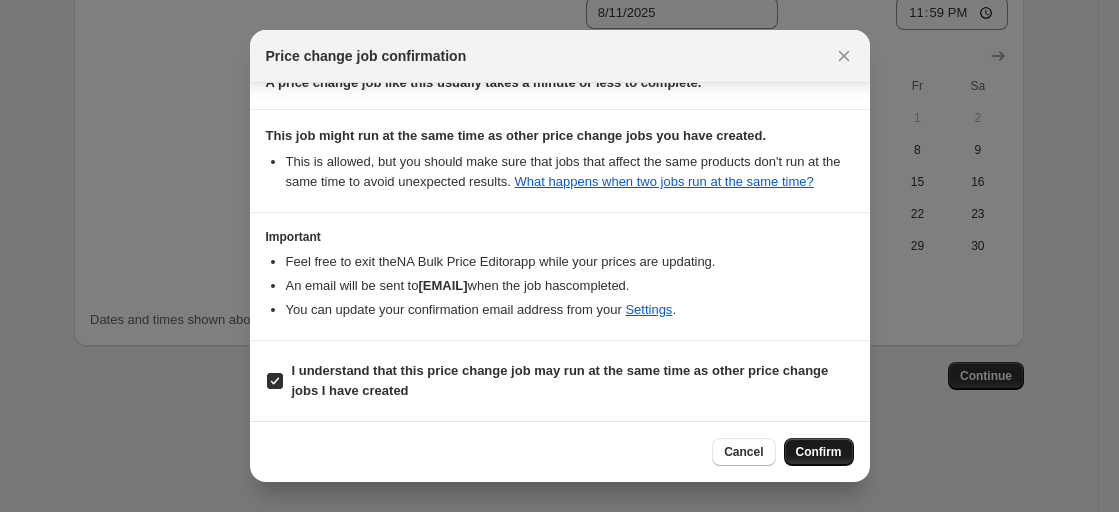 click on "Confirm" at bounding box center (819, 452) 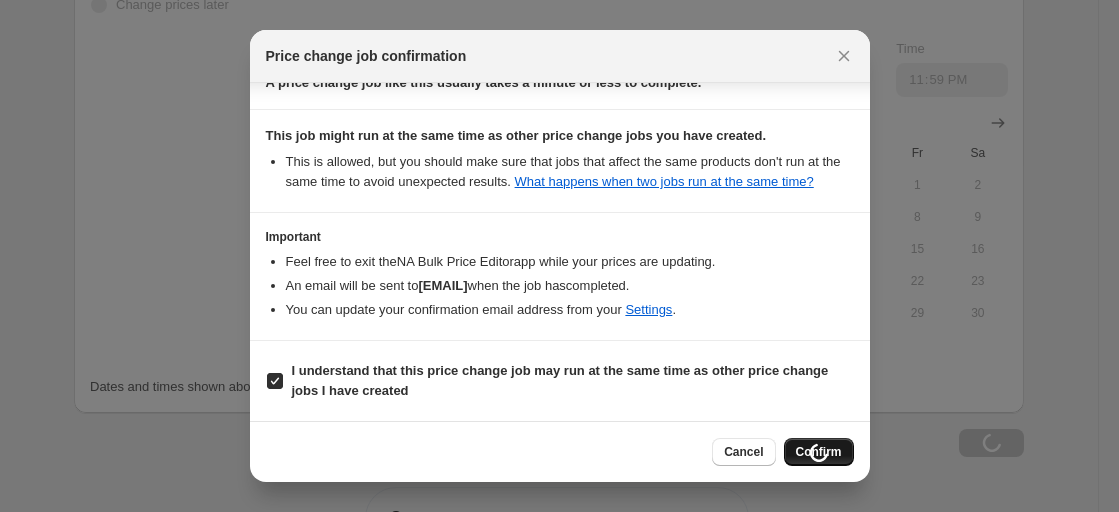 scroll, scrollTop: 1732, scrollLeft: 0, axis: vertical 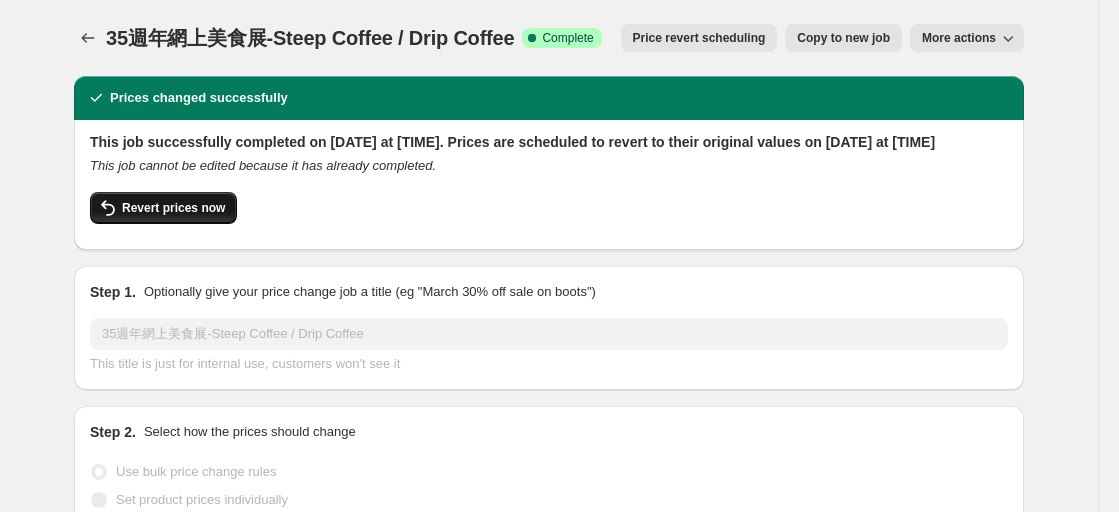 click on "Revert prices now" at bounding box center [163, 208] 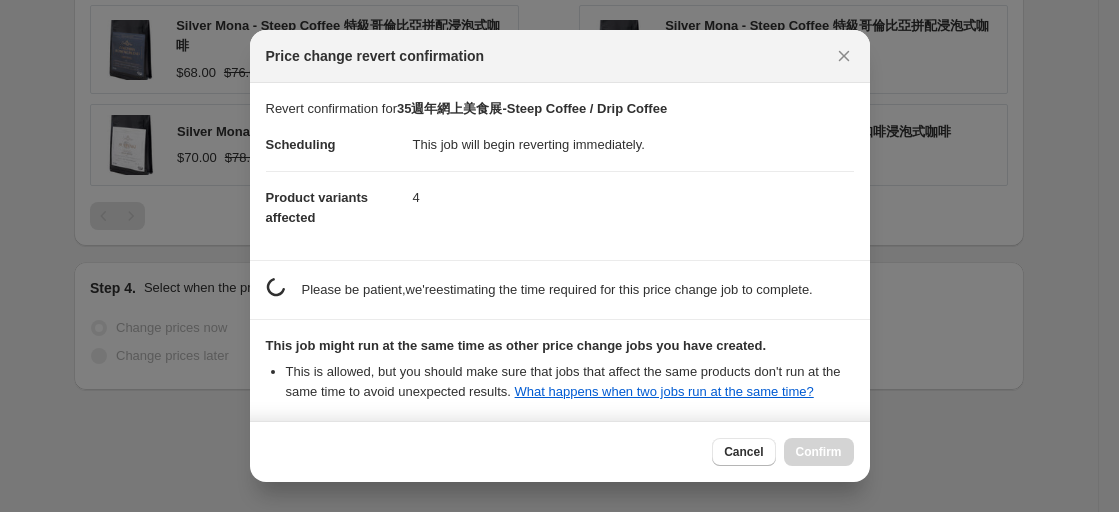 scroll, scrollTop: 0, scrollLeft: 0, axis: both 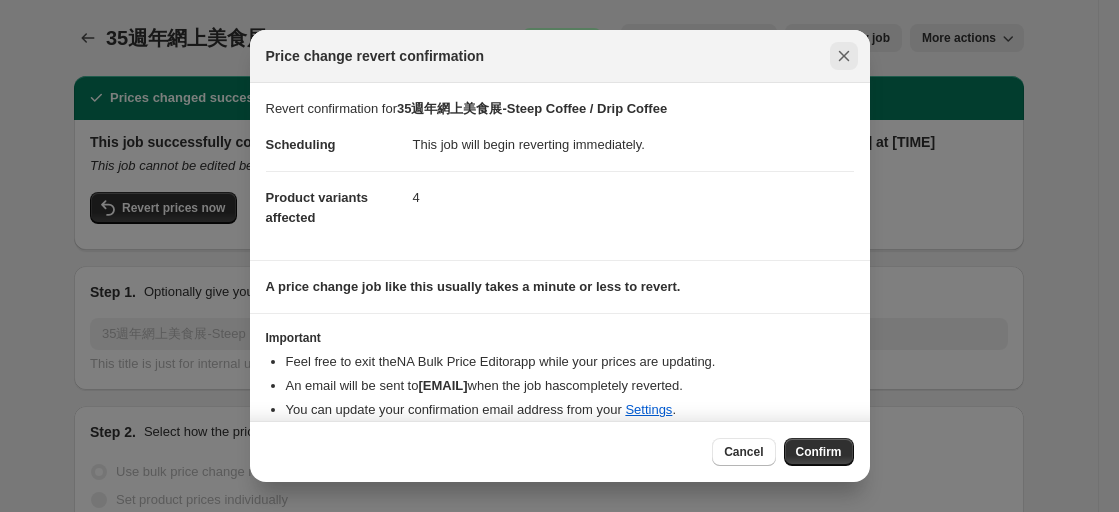 click 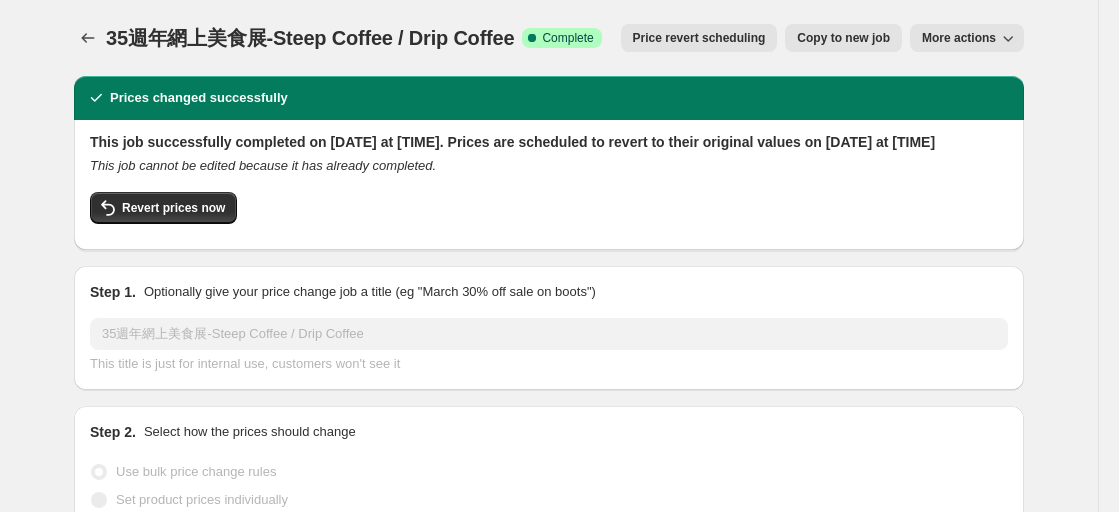 click on "Copy to new job" at bounding box center (843, 38) 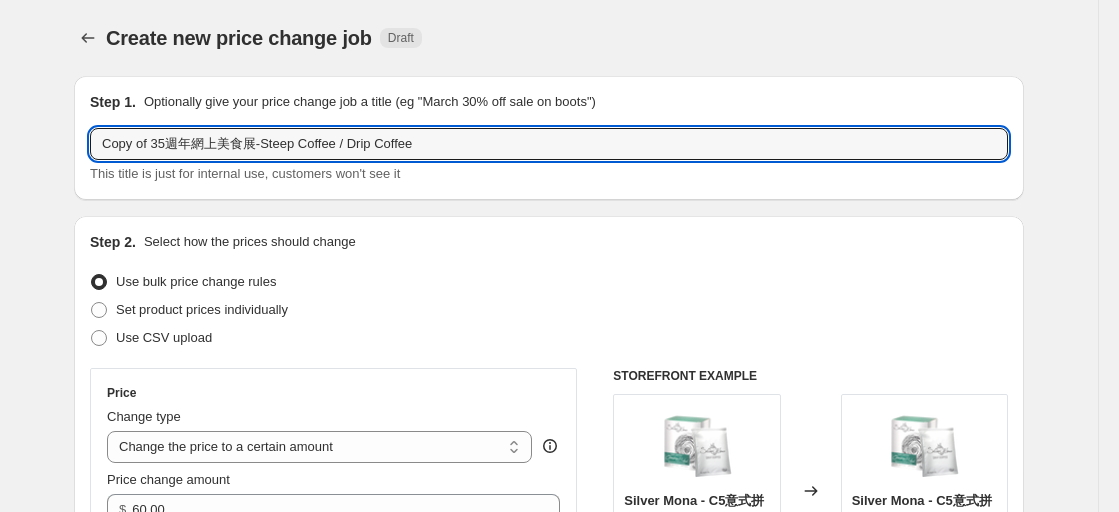 drag, startPoint x: 159, startPoint y: 146, endPoint x: 29, endPoint y: 147, distance: 130.00385 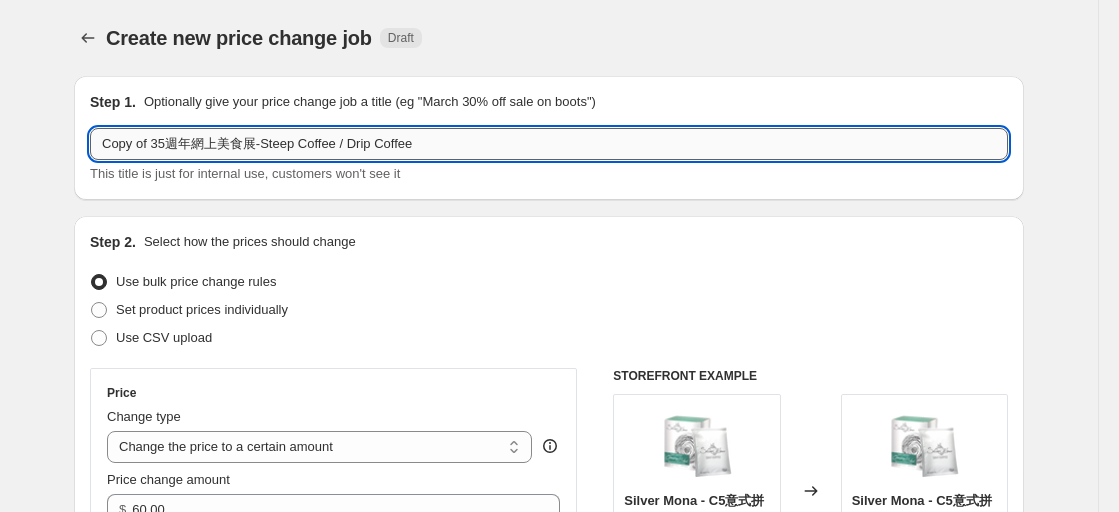 click on "Copy of 35週年網上美食展-Steep Coffee / Drip Coffee" at bounding box center [549, 144] 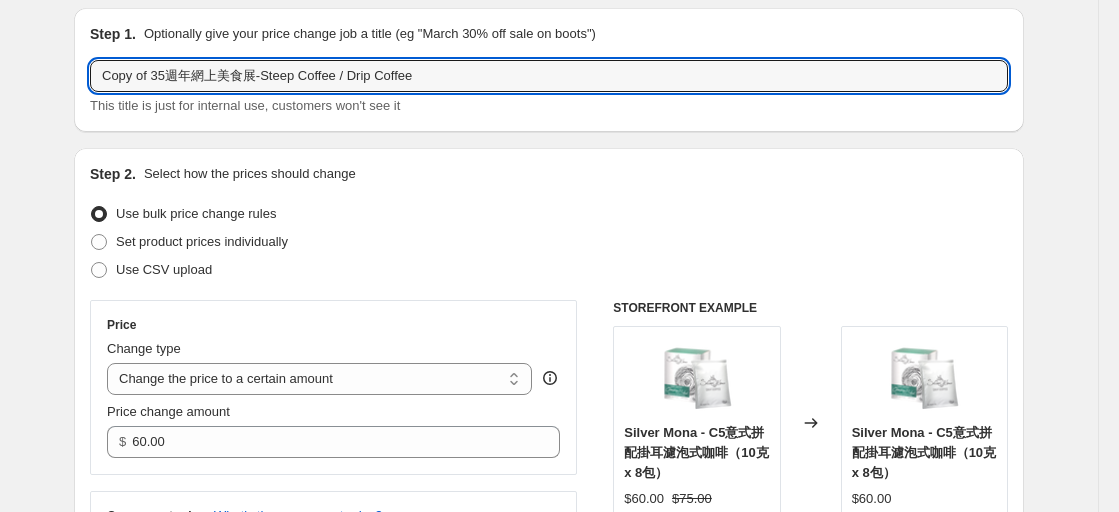 scroll, scrollTop: 100, scrollLeft: 0, axis: vertical 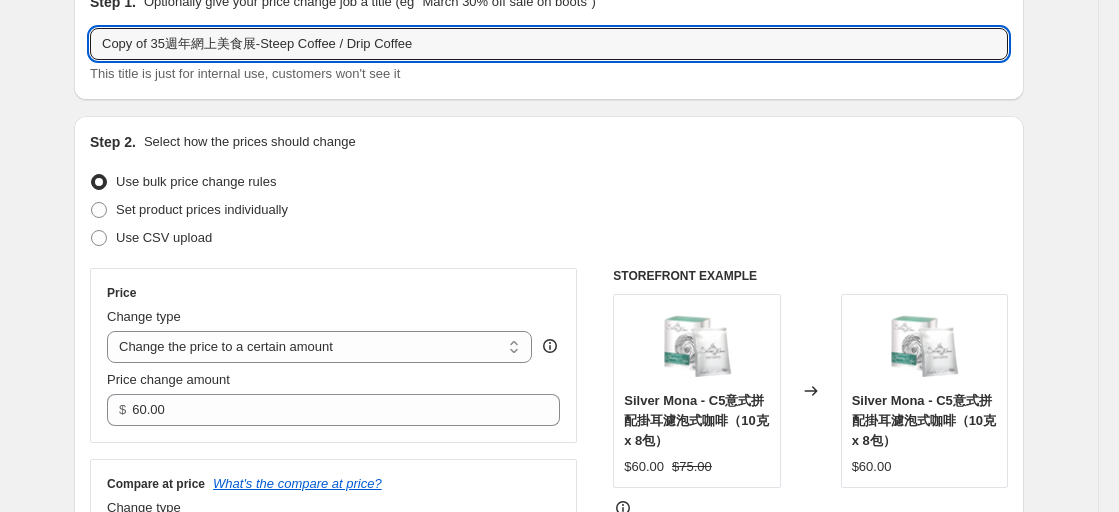 drag, startPoint x: 156, startPoint y: 47, endPoint x: -17, endPoint y: 35, distance: 173.41568 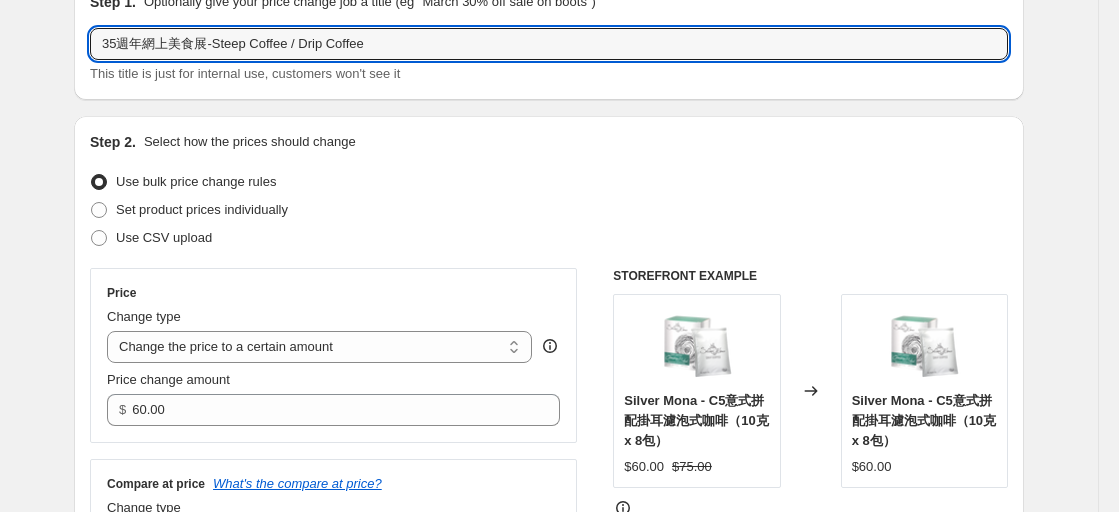 type on "35週年網上美食展-Steep Coffee / Drip Coffee" 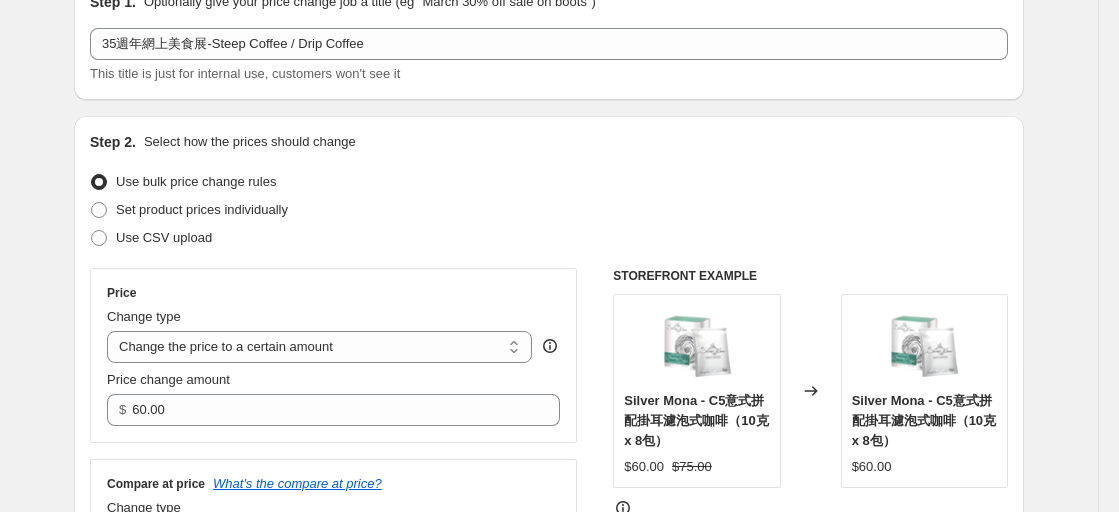 click on "Step 2. Select how the prices should change Use bulk price change rules Set product prices individually Use CSV upload Price Change type Change the price to a certain amount Change the price by a certain amount Change the price by a certain percentage Change the price to the current compare at price (price before sale) Change the price by a certain amount relative to the compare at price Change the price by a certain percentage relative to the compare at price Don't change the price Change the price by a certain percentage relative to the cost per item Change price to certain cost margin Change the price to a certain amount Price change amount $ 60.00 Compare at price What's the compare at price? Change type Change the compare at price to the current price (sale) Change the compare at price to a certain amount Change the compare at price by a certain amount Change the compare at price by a certain percentage Change the compare at price by a certain amount relative to the actual price STOREFRONT EXAMPLE $60.00" at bounding box center [549, 373] 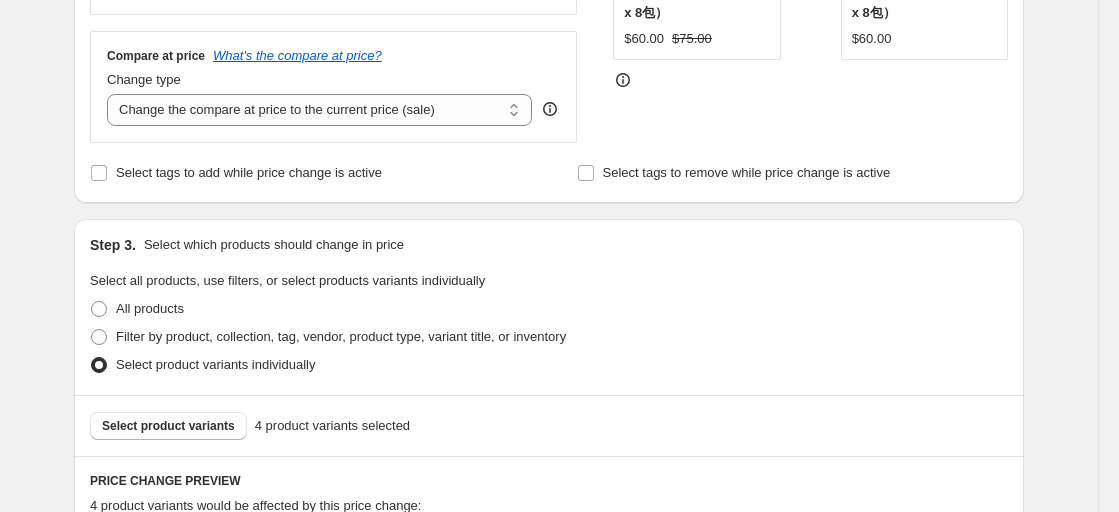 scroll, scrollTop: 200, scrollLeft: 0, axis: vertical 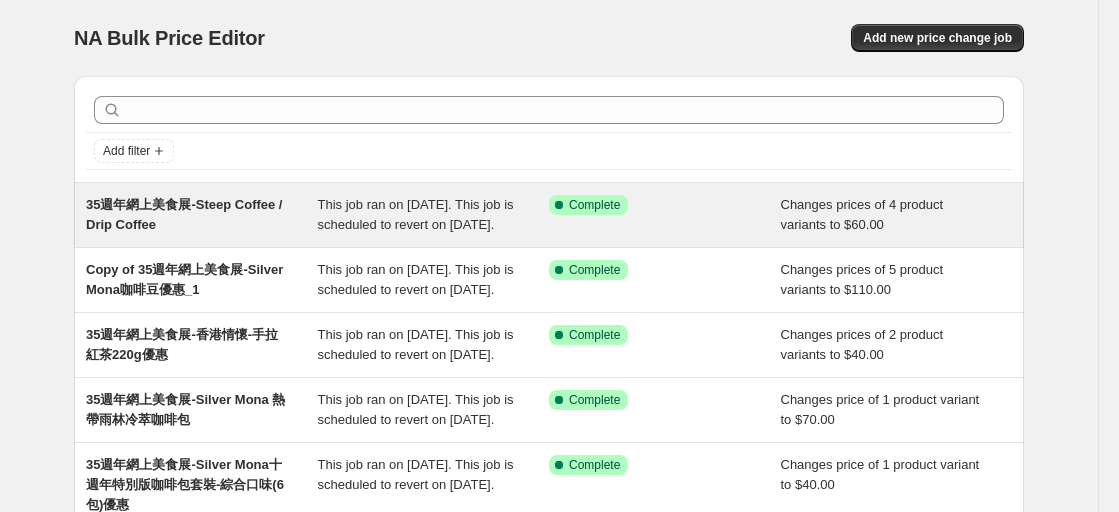click on "35週年網上美食展-Steep Coffee / Drip Coffee" at bounding box center (202, 215) 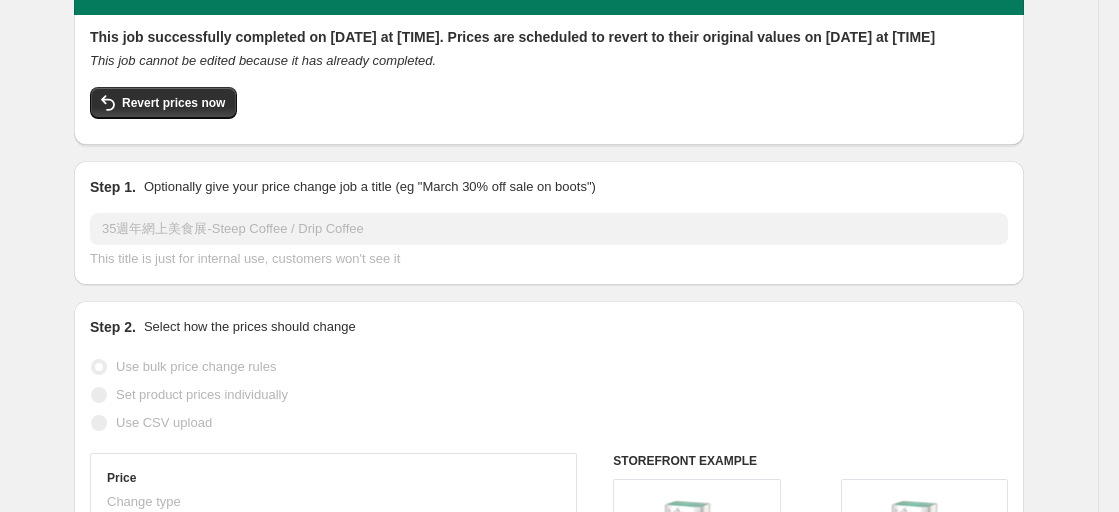 scroll, scrollTop: 0, scrollLeft: 0, axis: both 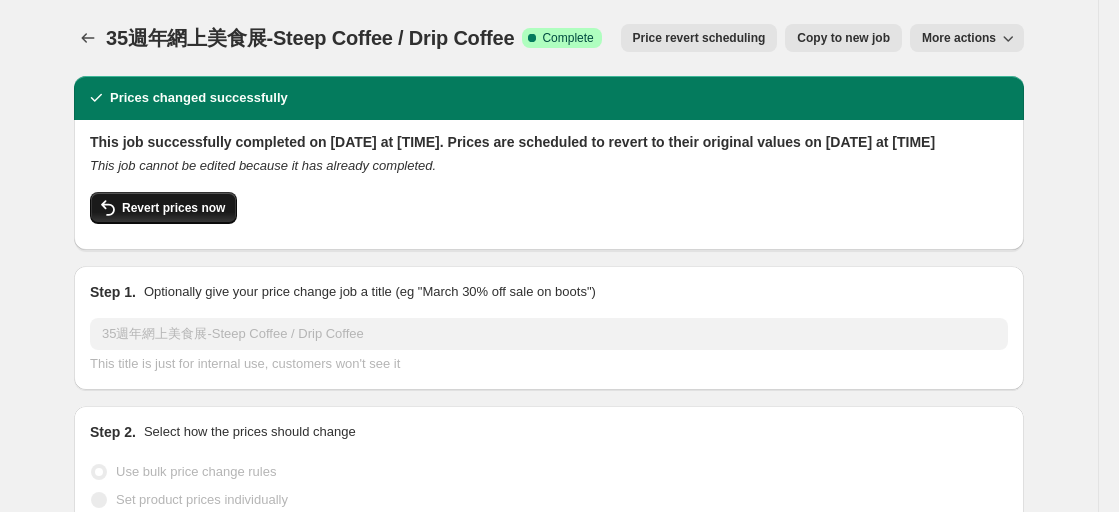 click on "Revert prices now" at bounding box center [163, 208] 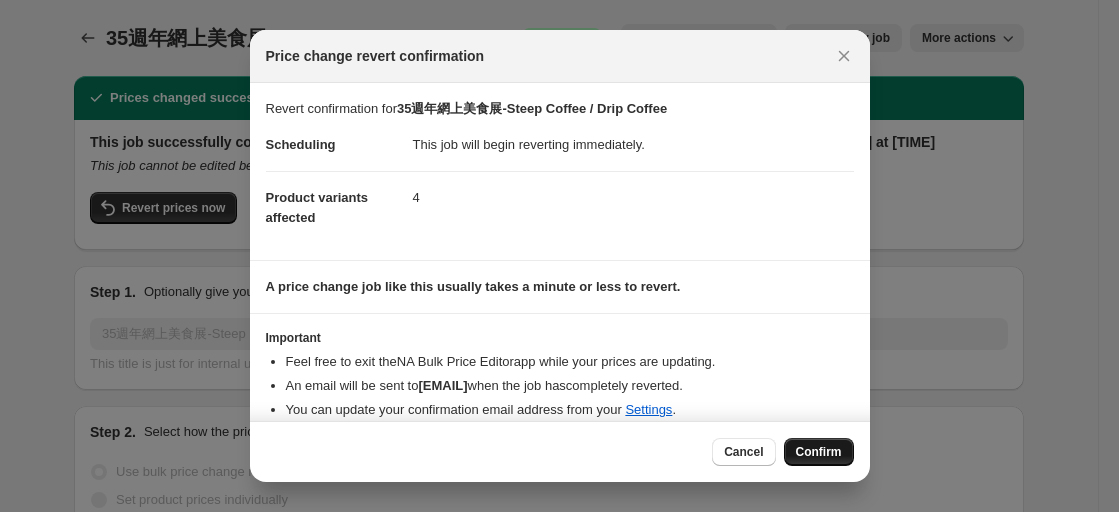 click on "Confirm" at bounding box center [819, 452] 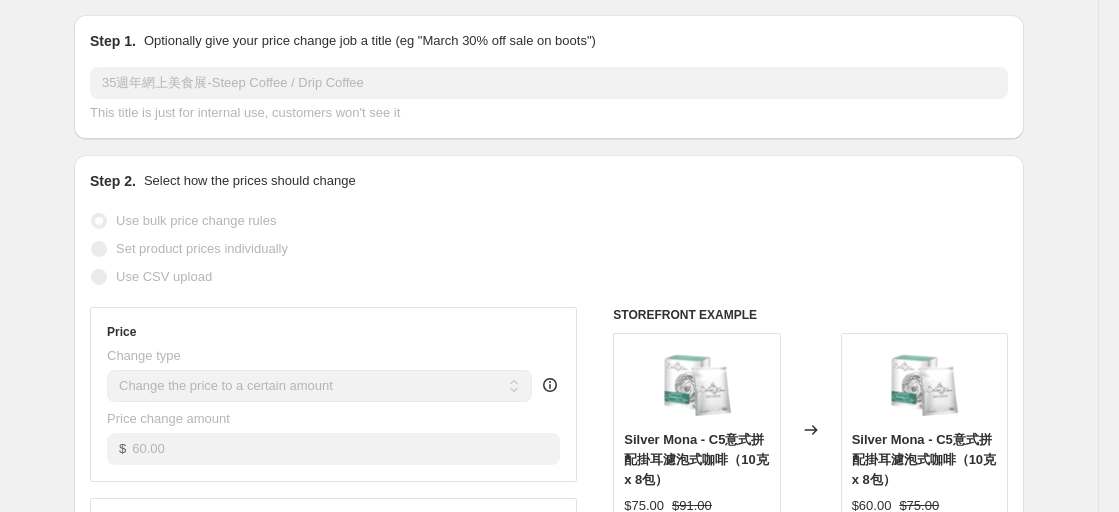 scroll, scrollTop: 0, scrollLeft: 0, axis: both 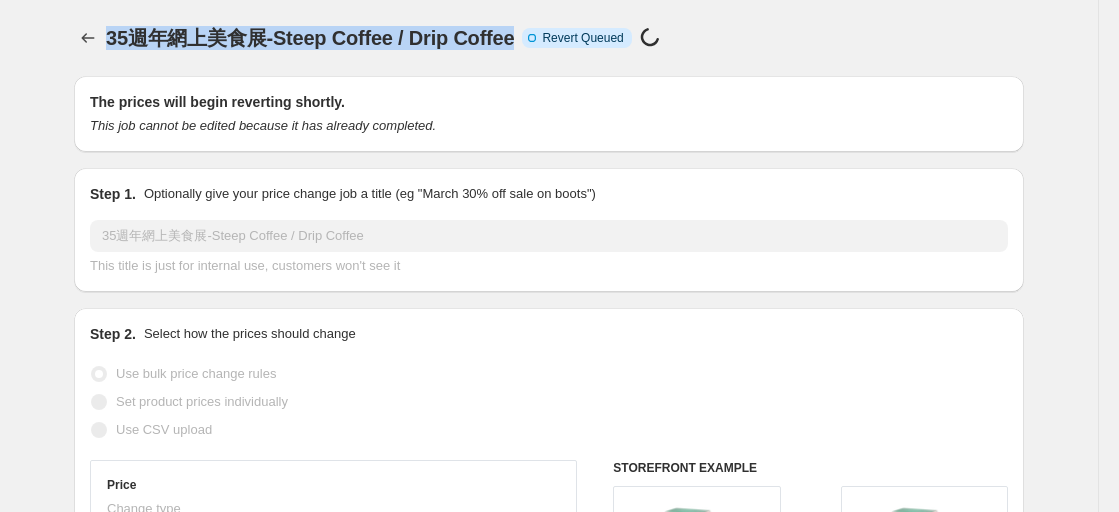 drag, startPoint x: 112, startPoint y: 41, endPoint x: 502, endPoint y: 39, distance: 390.00513 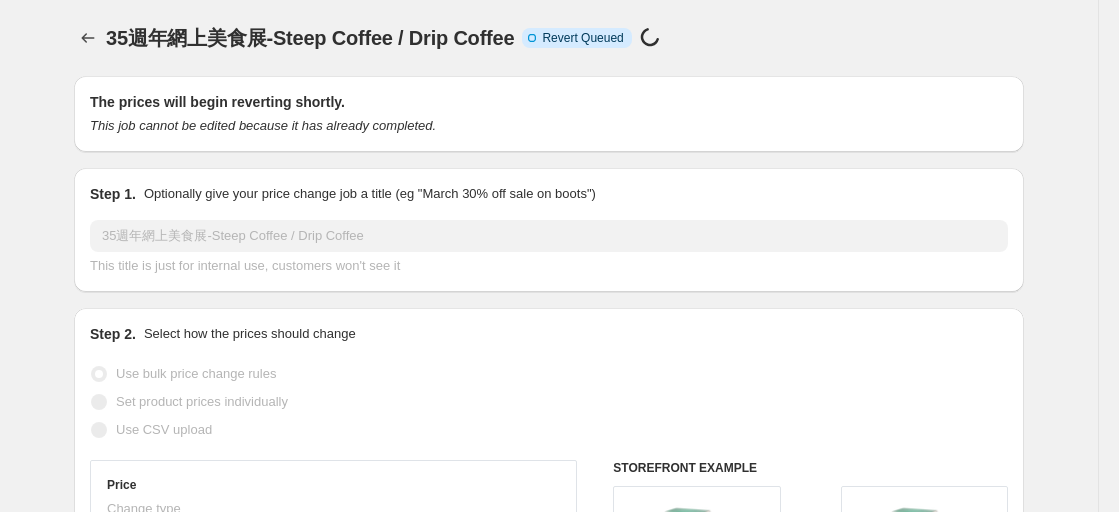 click on "35週年網上美食展-Steep Coffee / Drip Coffee Info Incomplete Revert Queued Price change job in progress..." at bounding box center (472, 38) 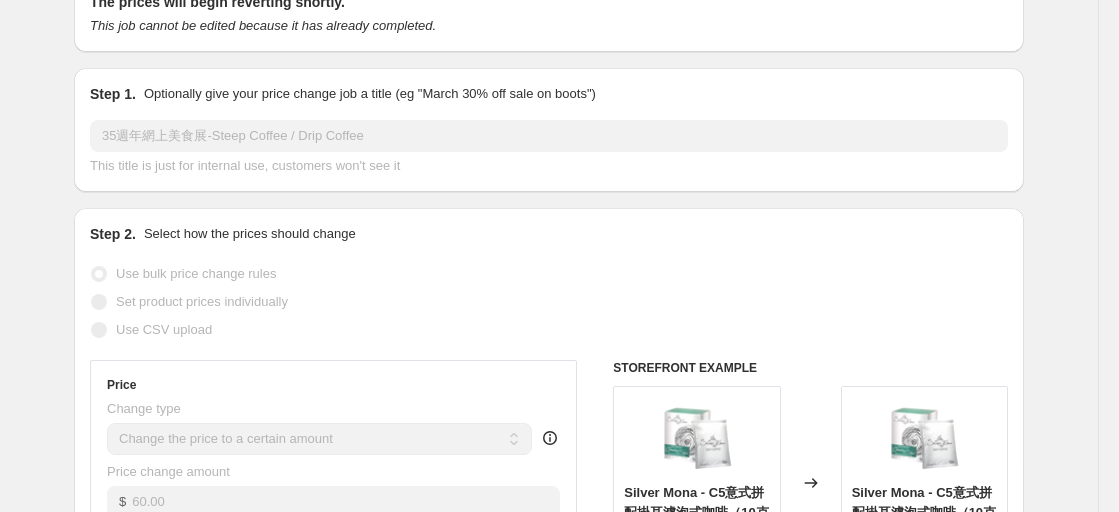 scroll, scrollTop: 0, scrollLeft: 0, axis: both 